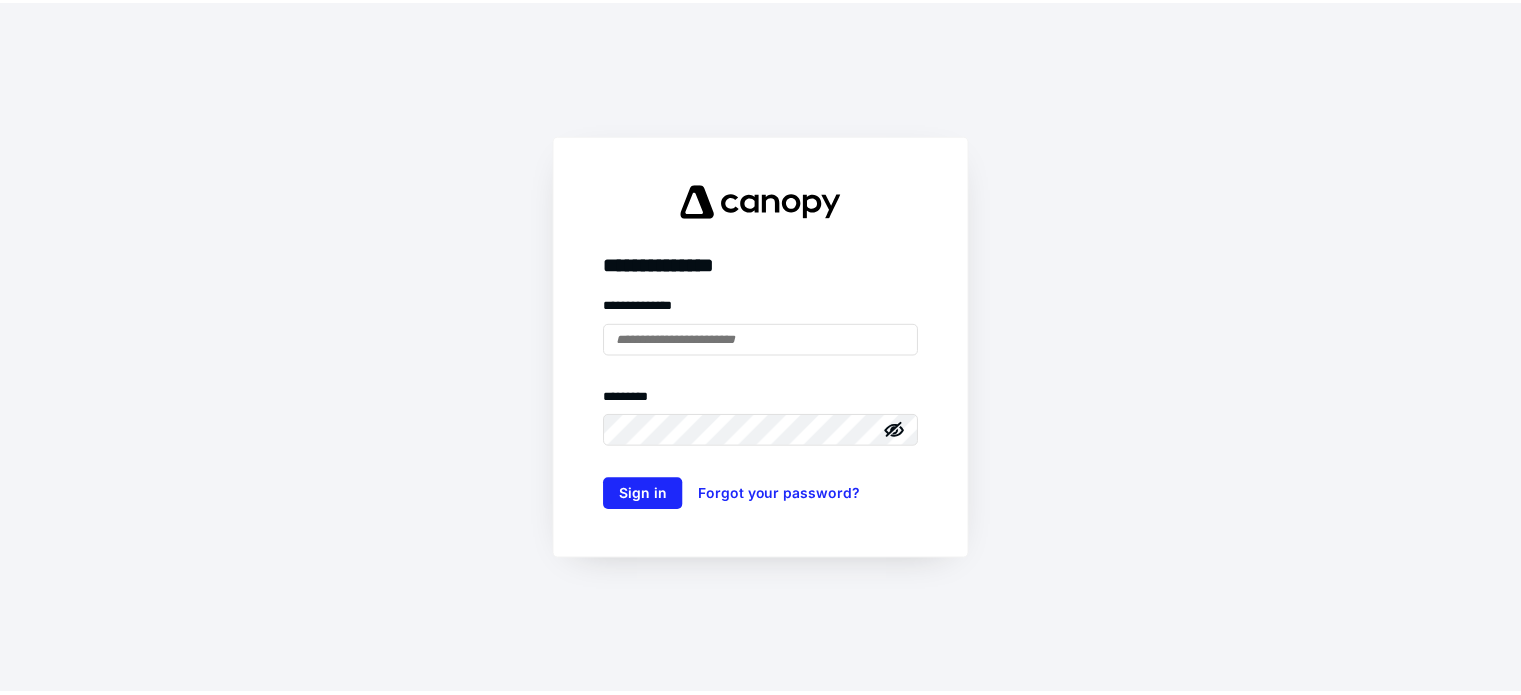 scroll, scrollTop: 0, scrollLeft: 0, axis: both 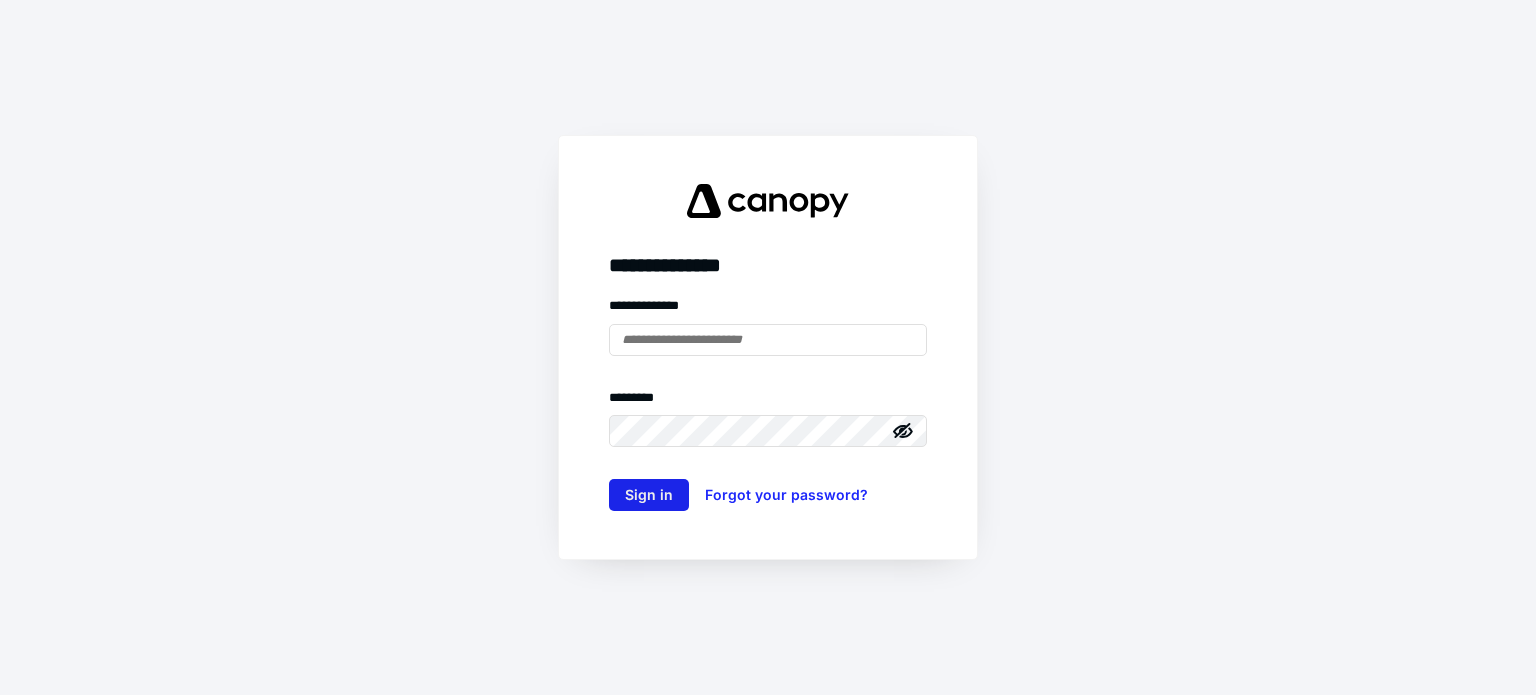 type on "**********" 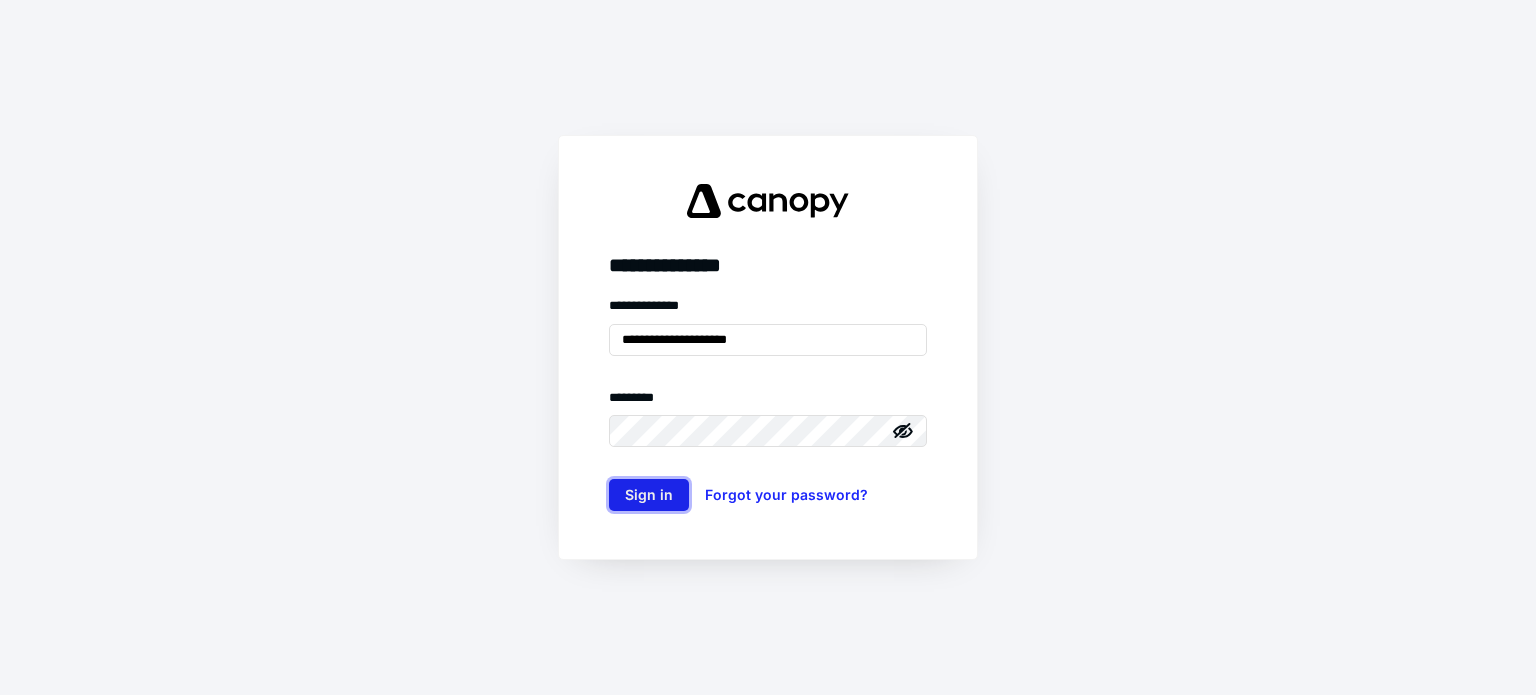 click on "Sign in" at bounding box center (649, 495) 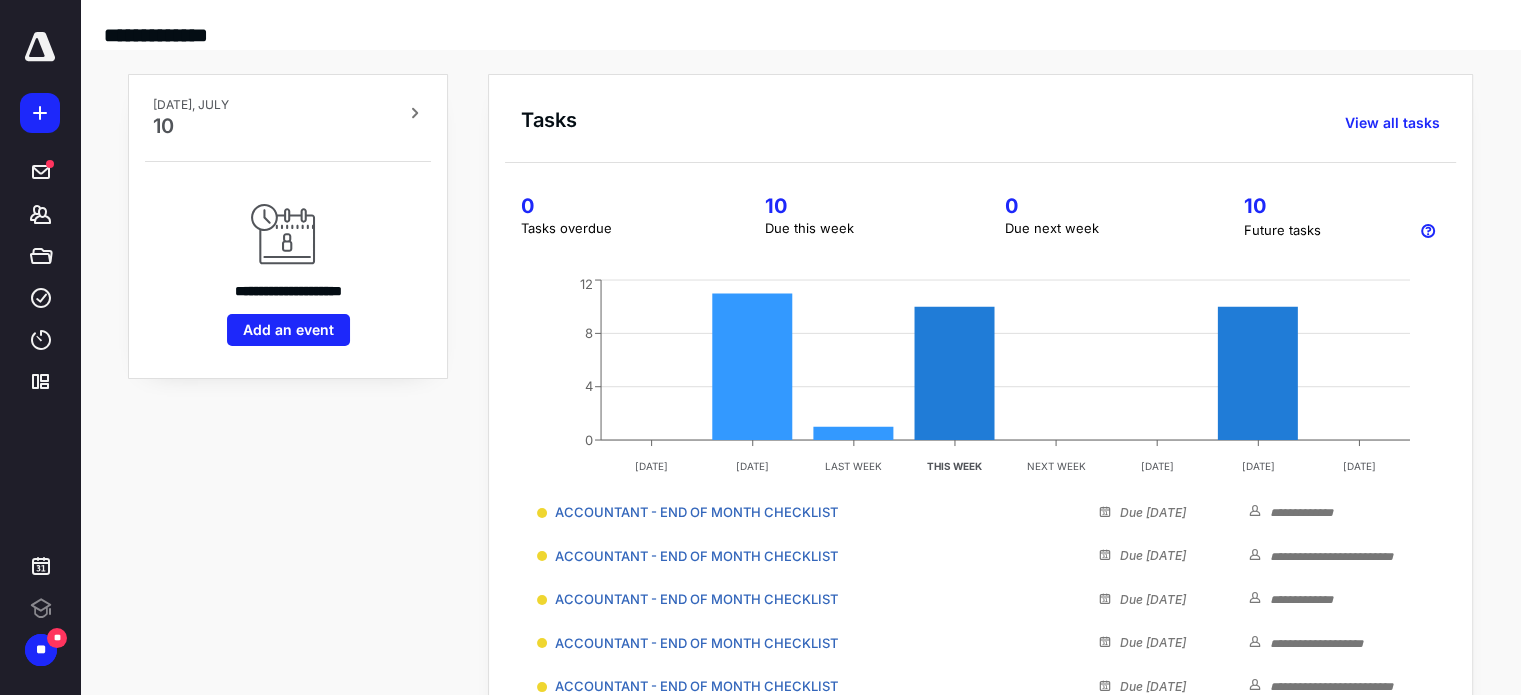 scroll, scrollTop: 0, scrollLeft: 0, axis: both 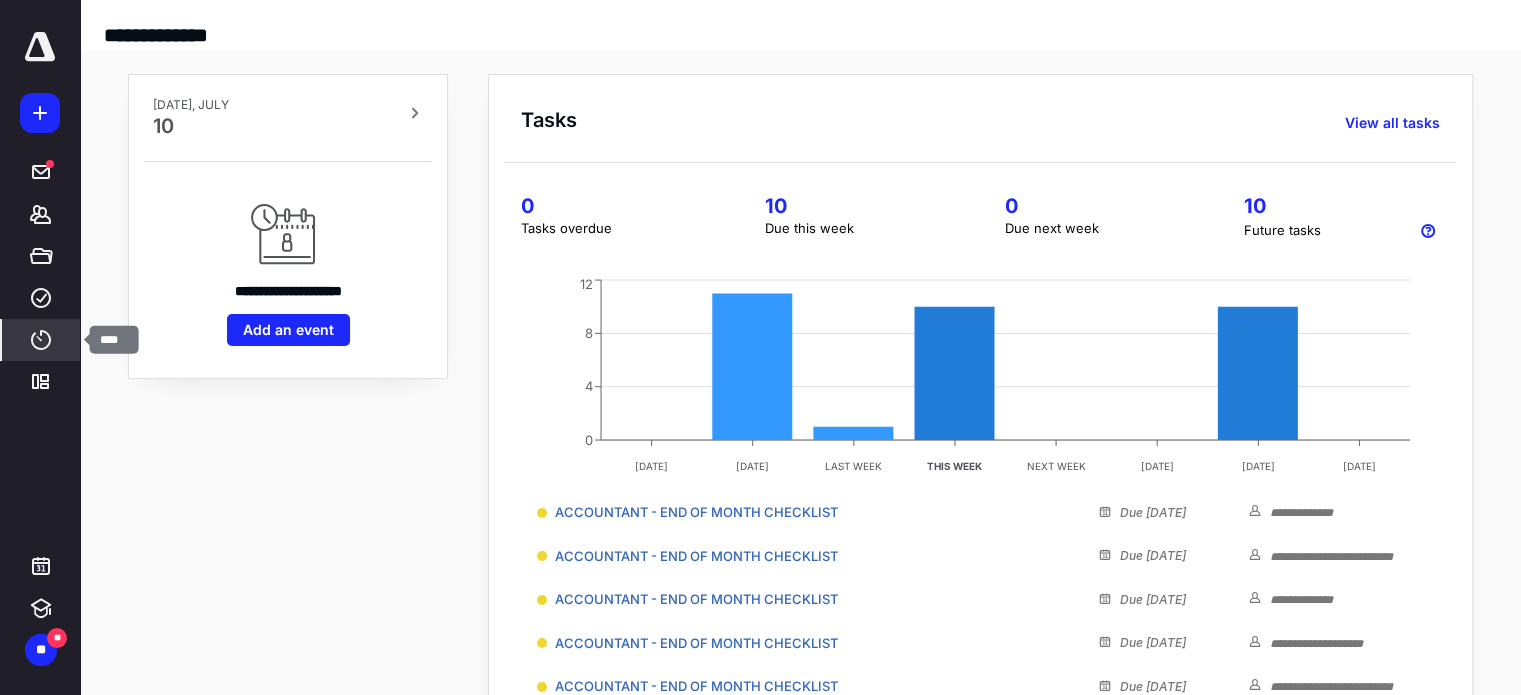click on "****" at bounding box center (41, 340) 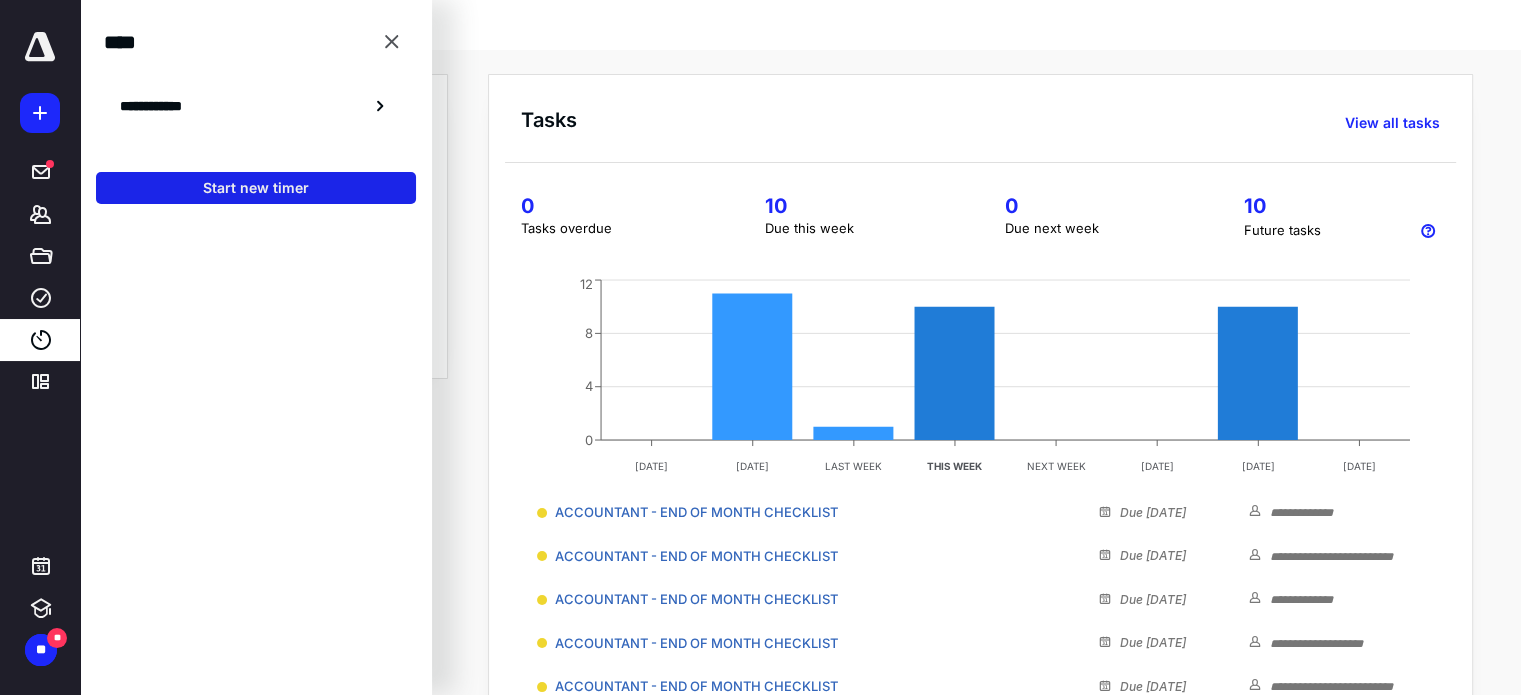 click on "Start new timer" at bounding box center (256, 188) 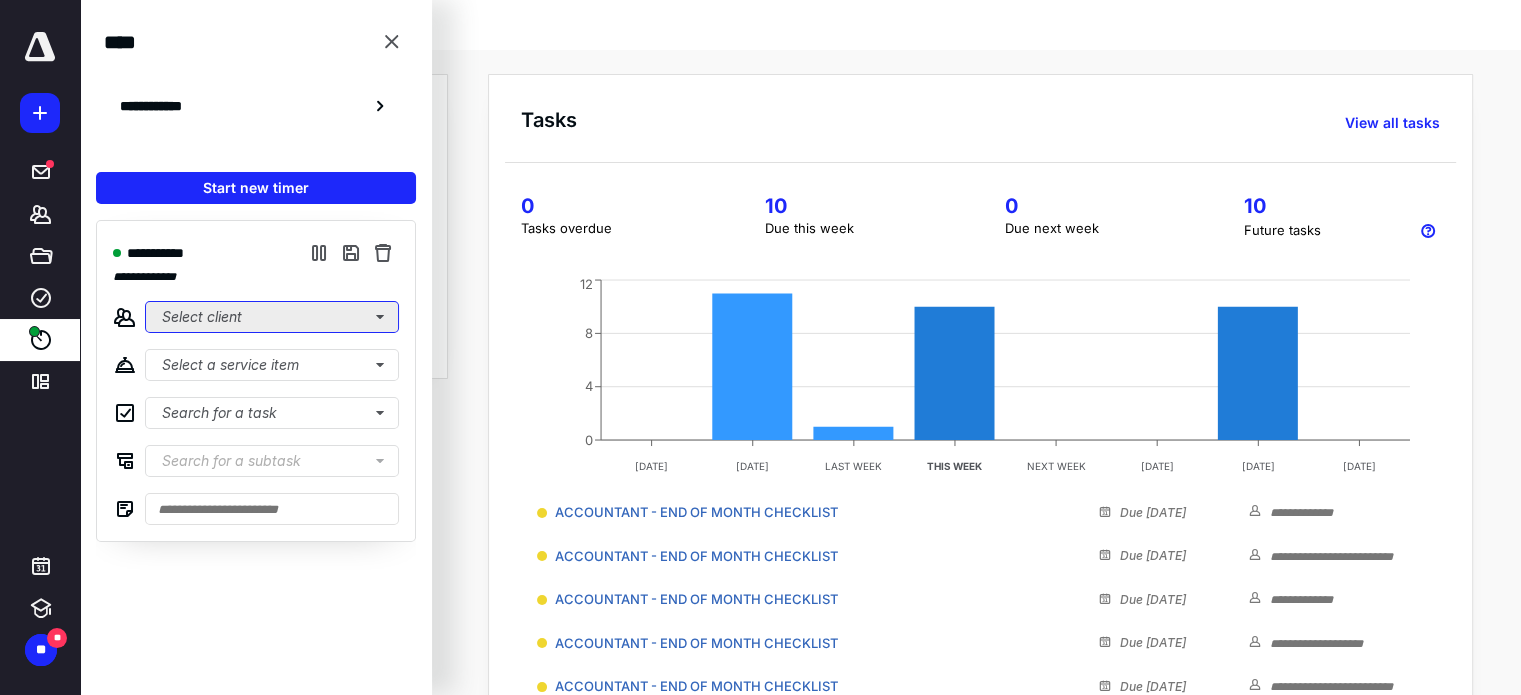 click on "Select client" at bounding box center (272, 317) 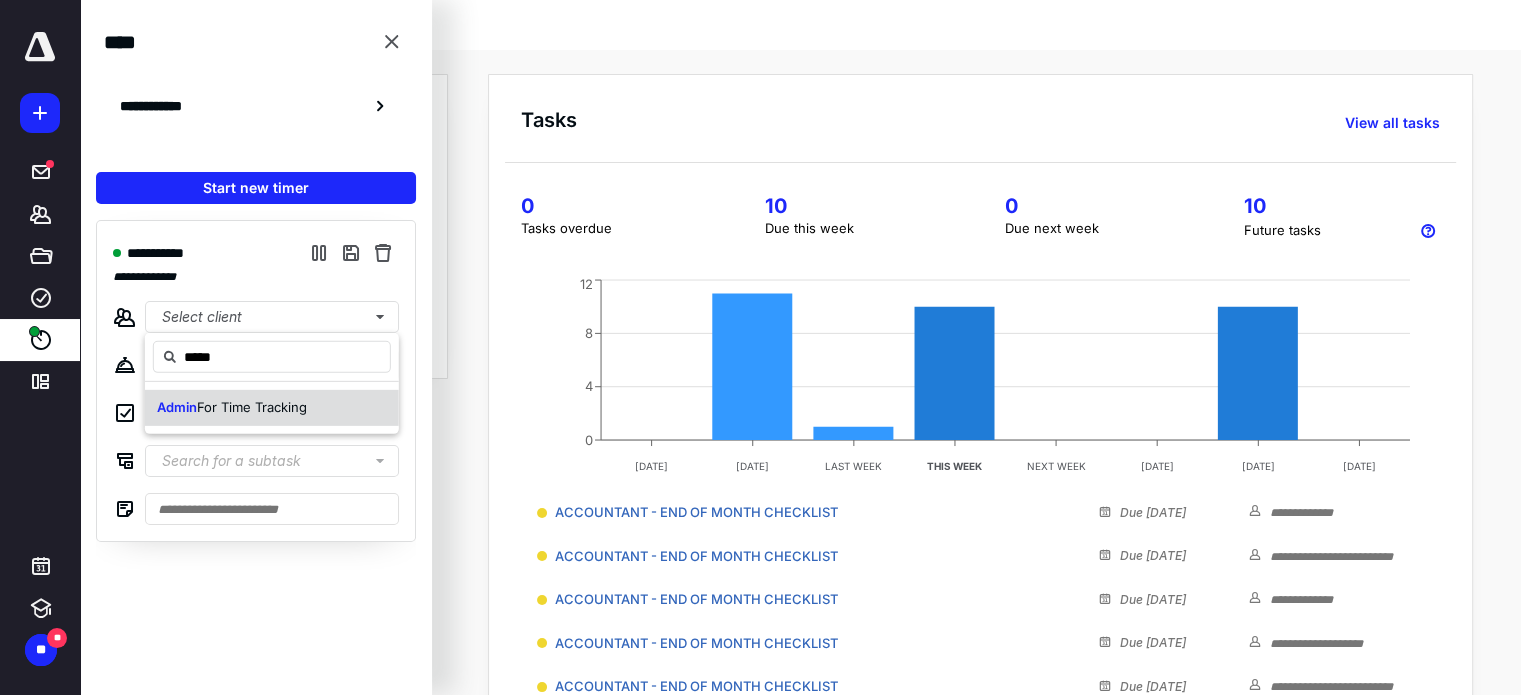 click on "For Time Tracking" at bounding box center [252, 407] 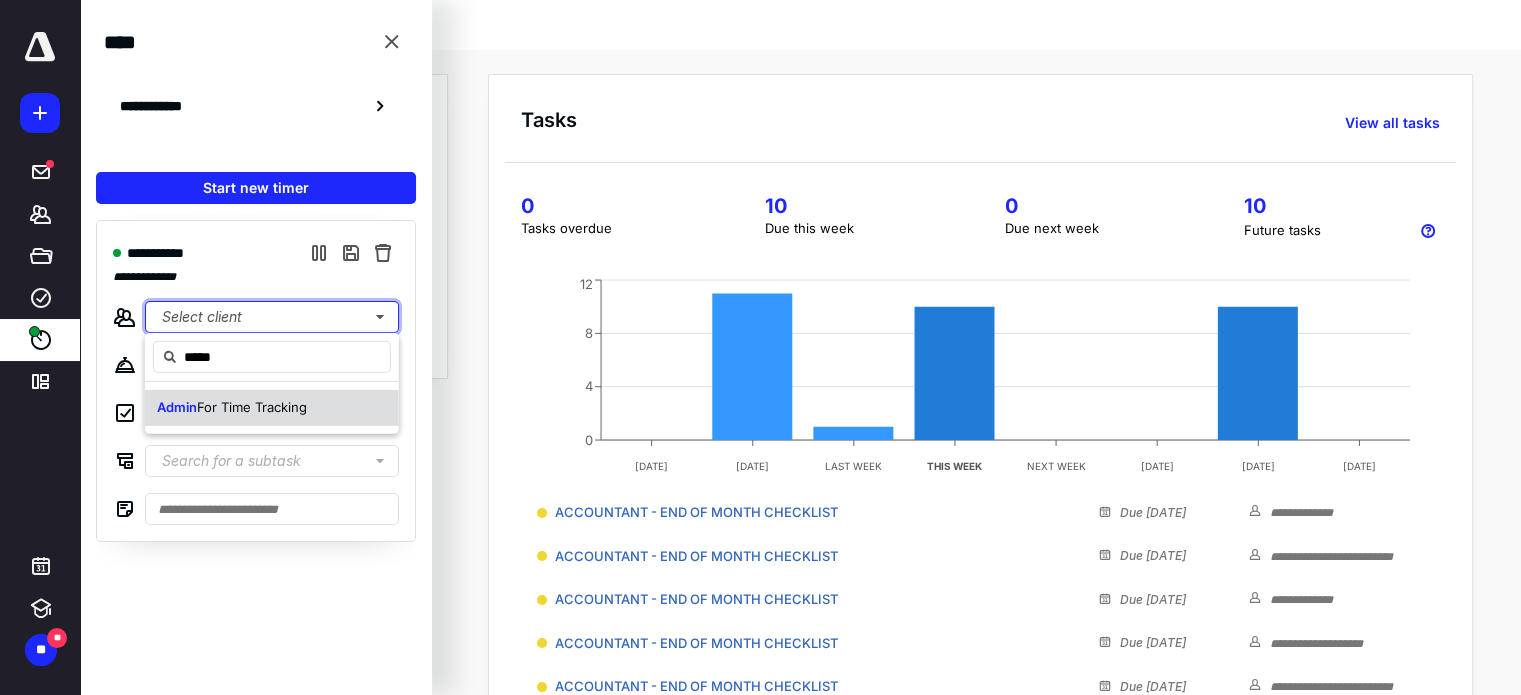 type 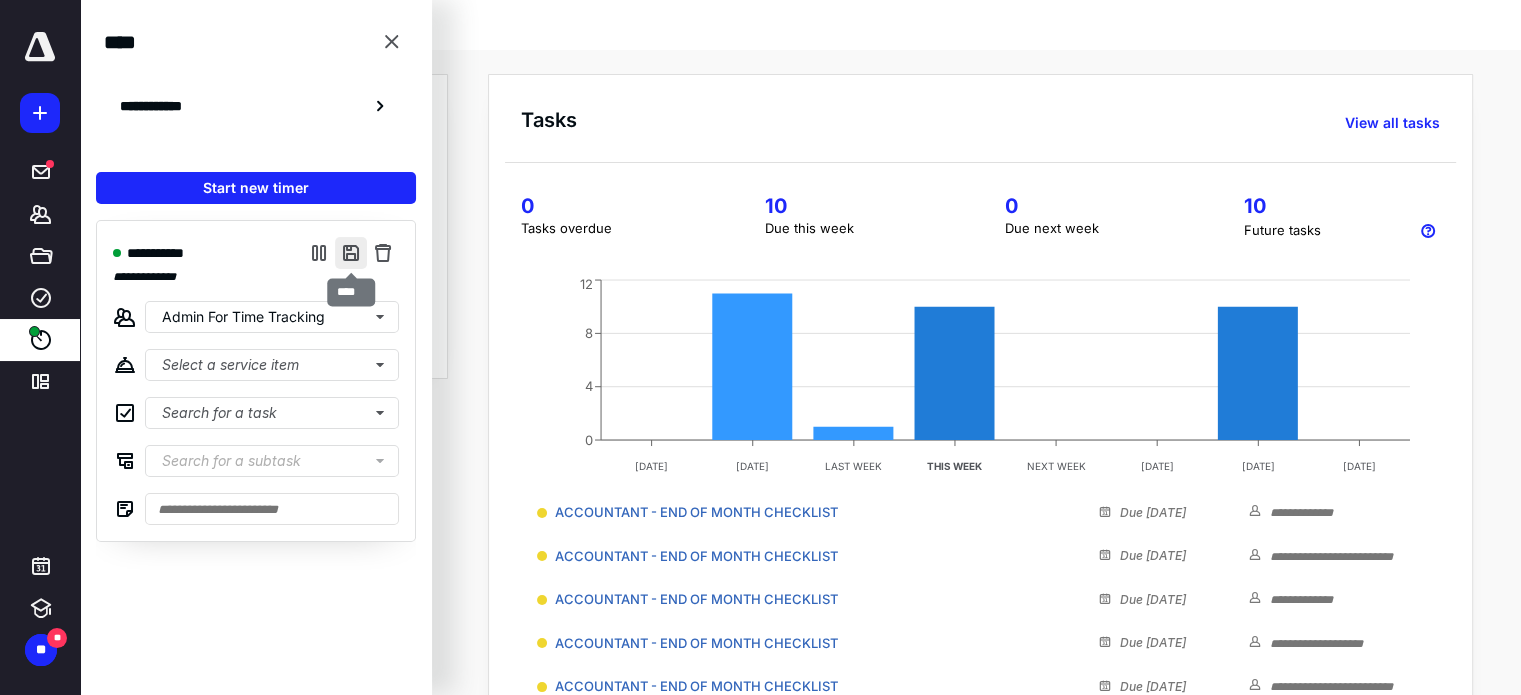 click at bounding box center [351, 253] 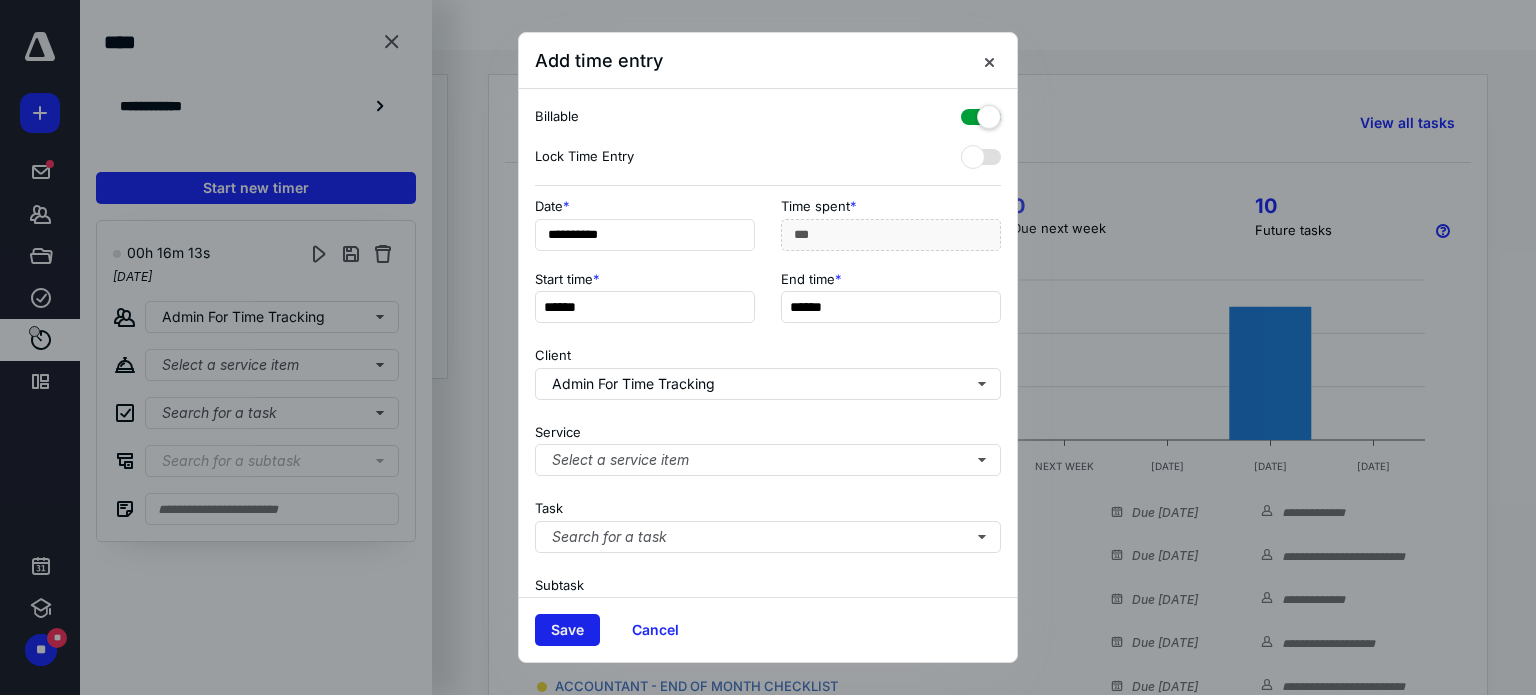 click on "Save" at bounding box center (567, 630) 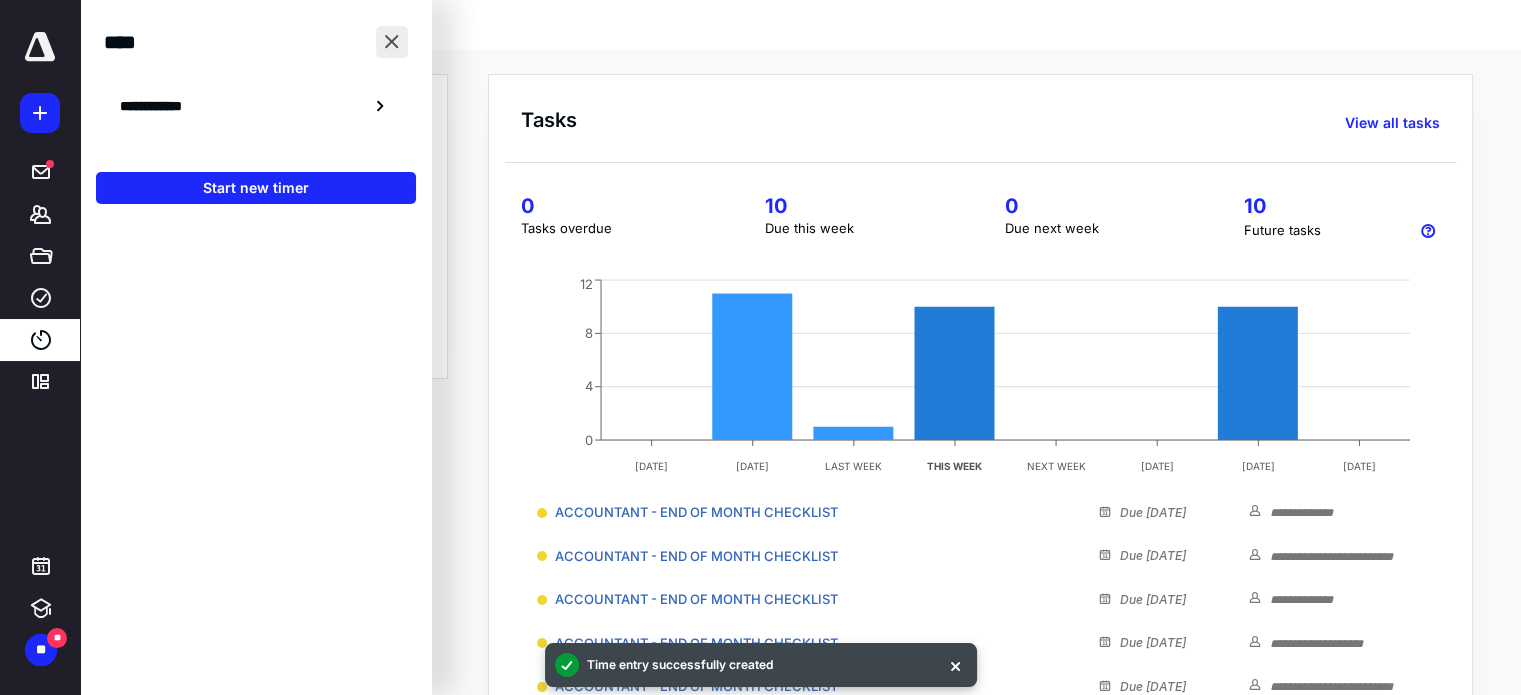 click at bounding box center [392, 42] 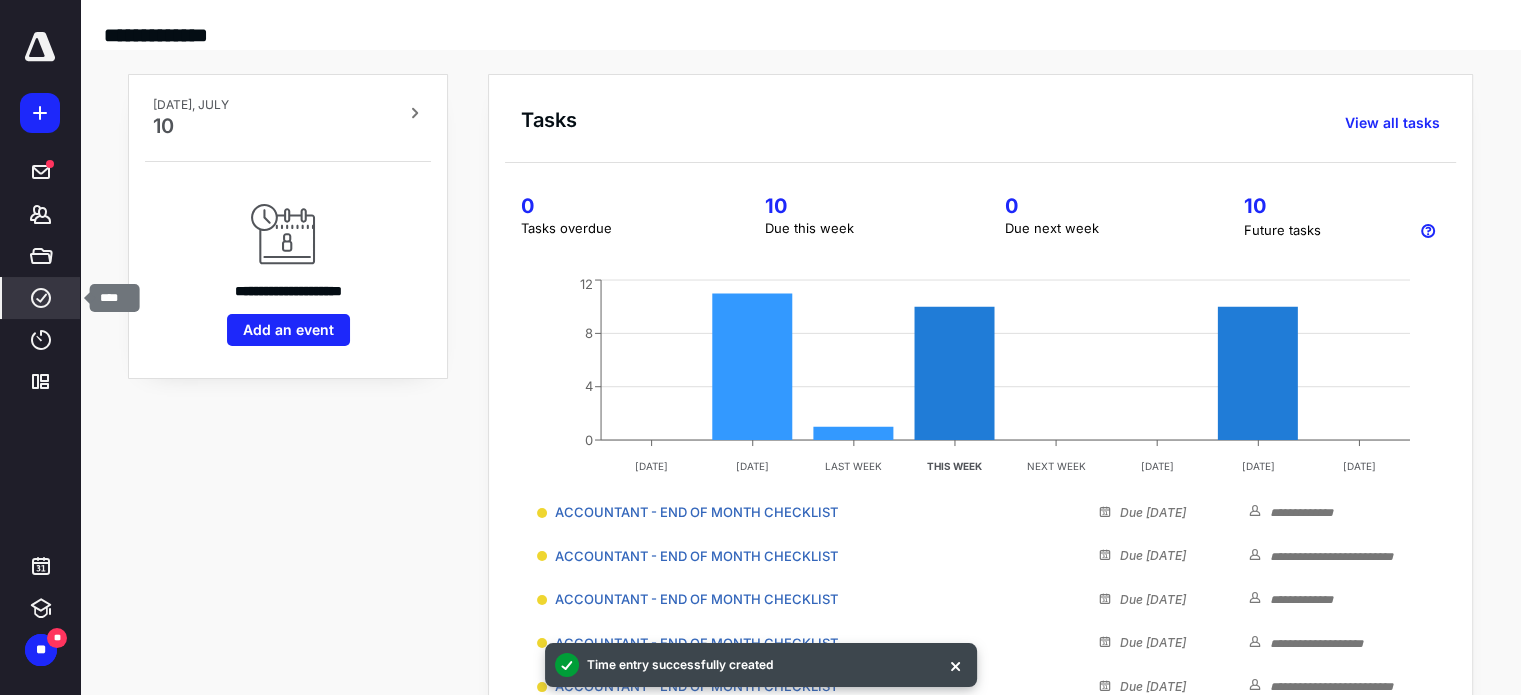 click on "****" at bounding box center (41, 298) 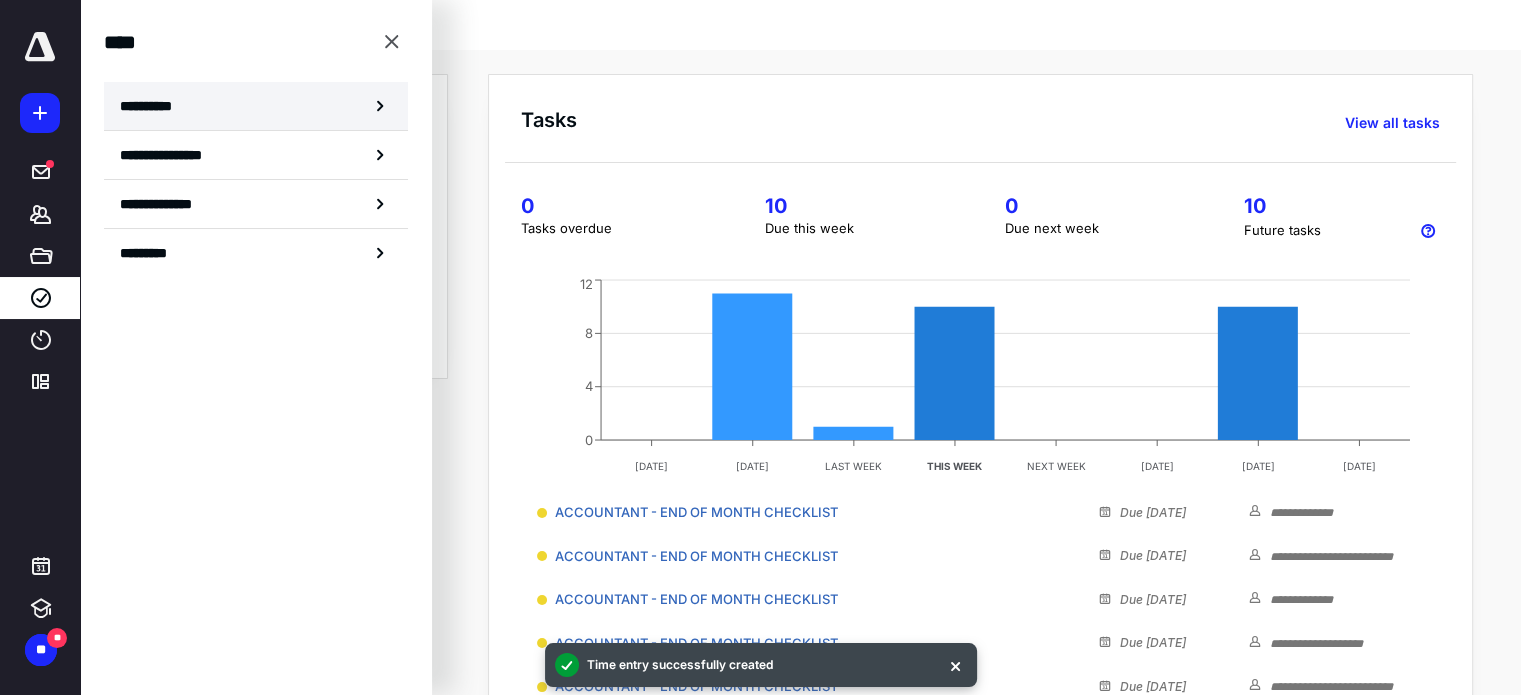 click on "**********" at bounding box center [153, 106] 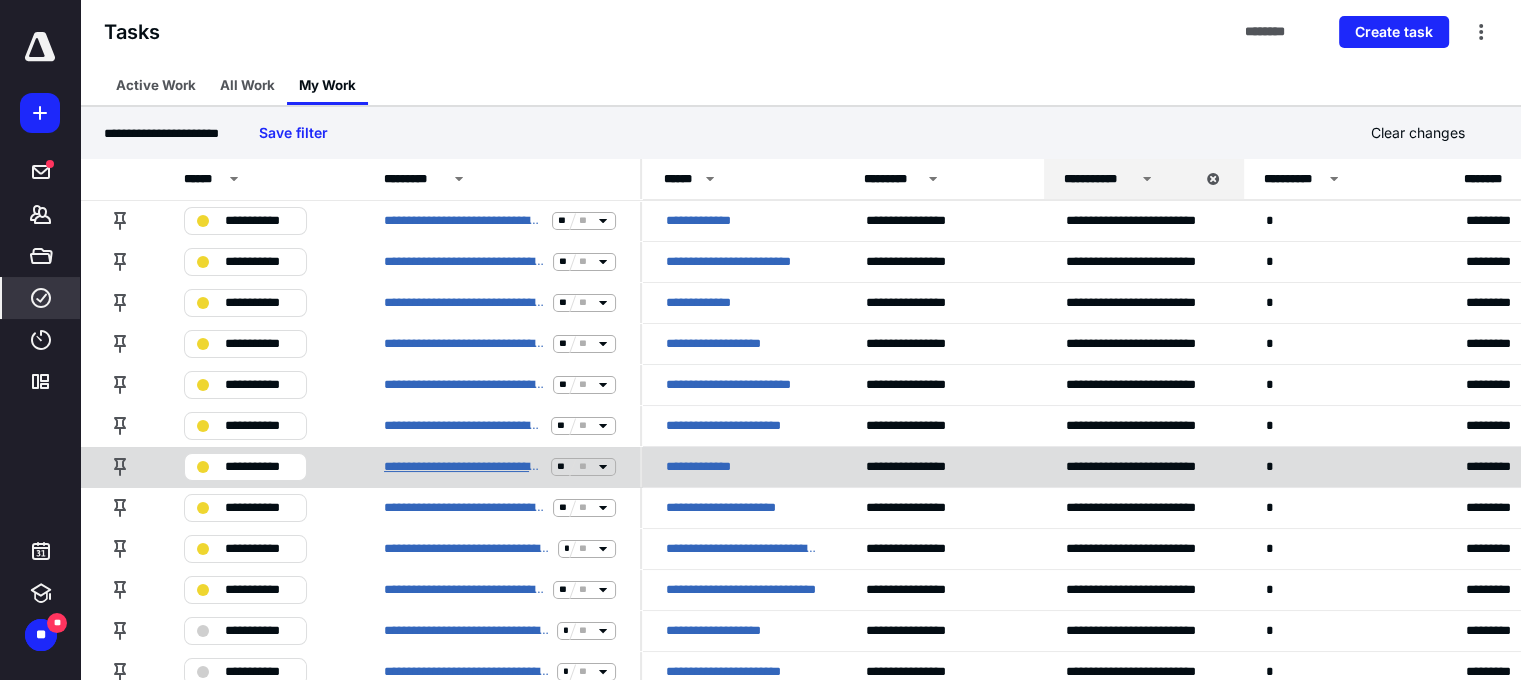 click on "**********" at bounding box center (463, 467) 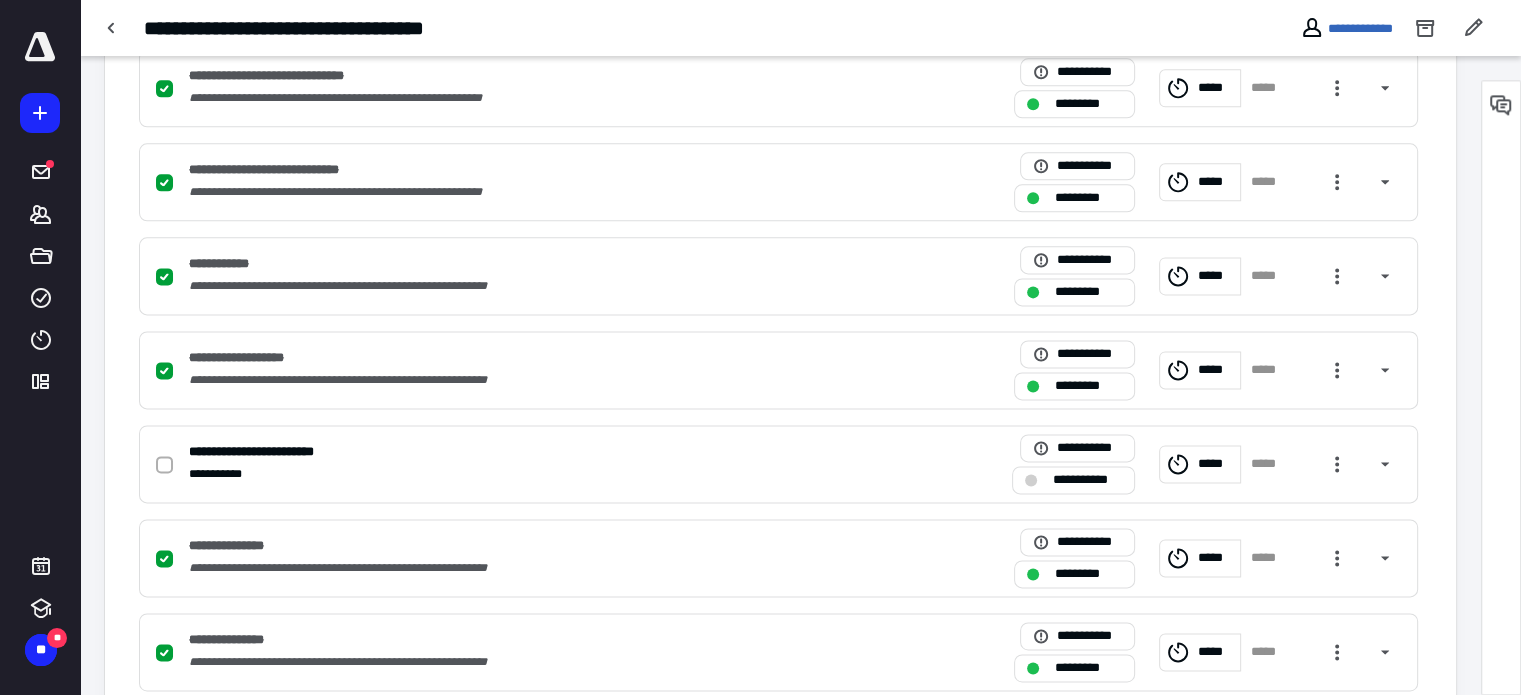 scroll, scrollTop: 2700, scrollLeft: 0, axis: vertical 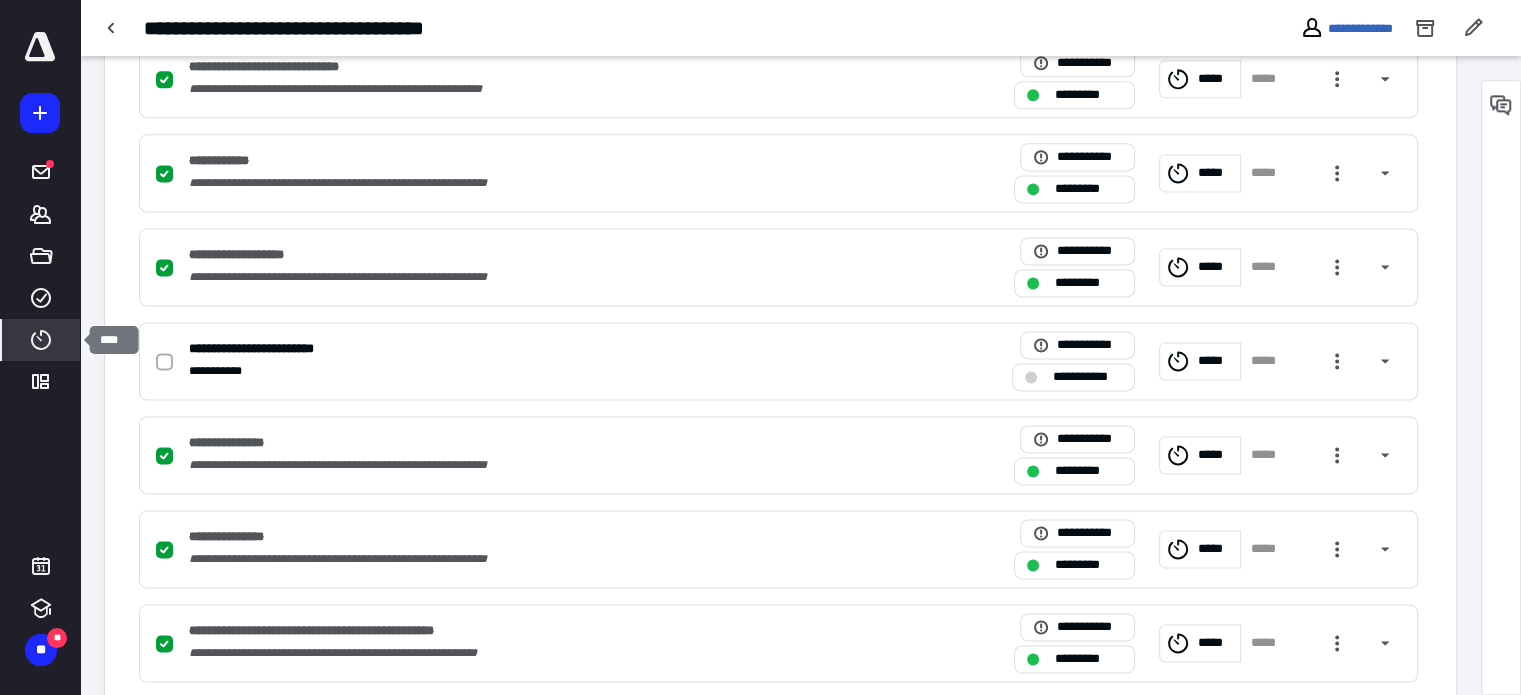 click 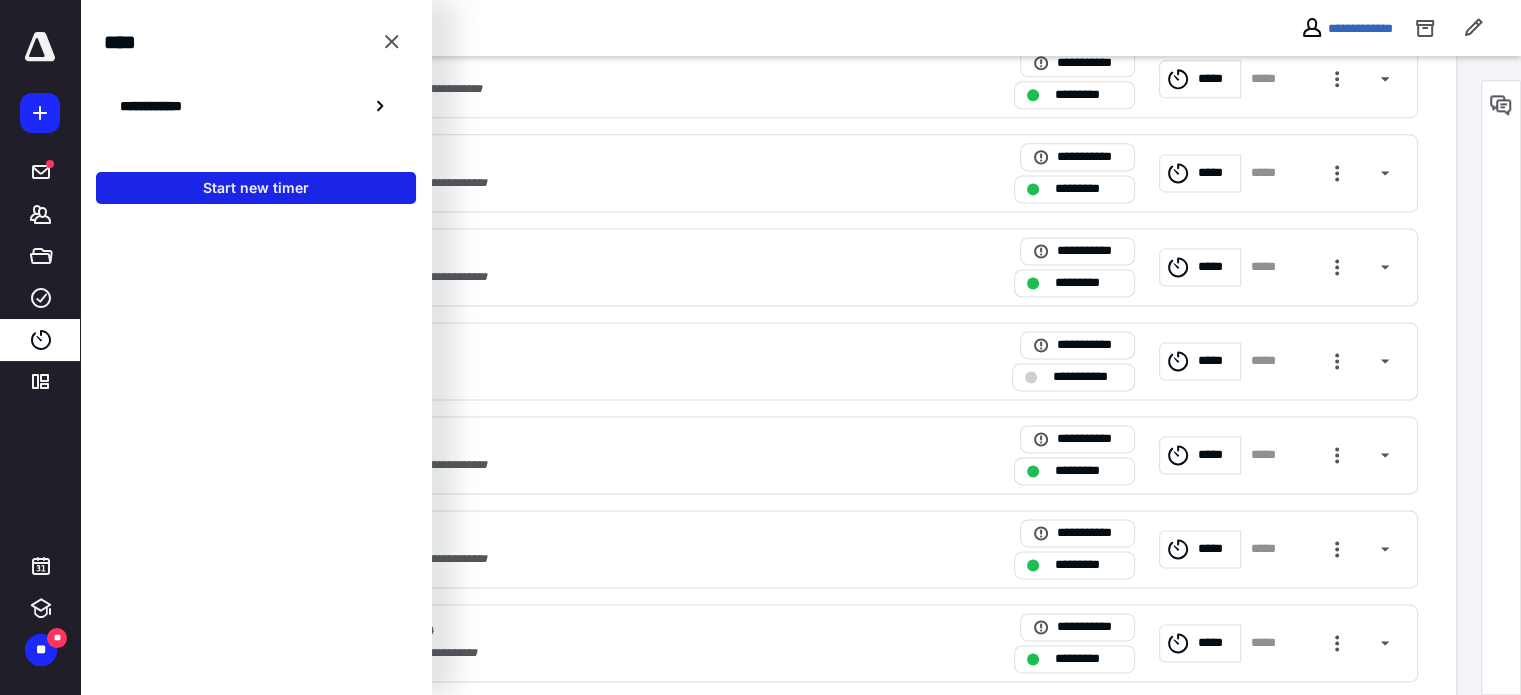 click on "Start new timer" at bounding box center (256, 188) 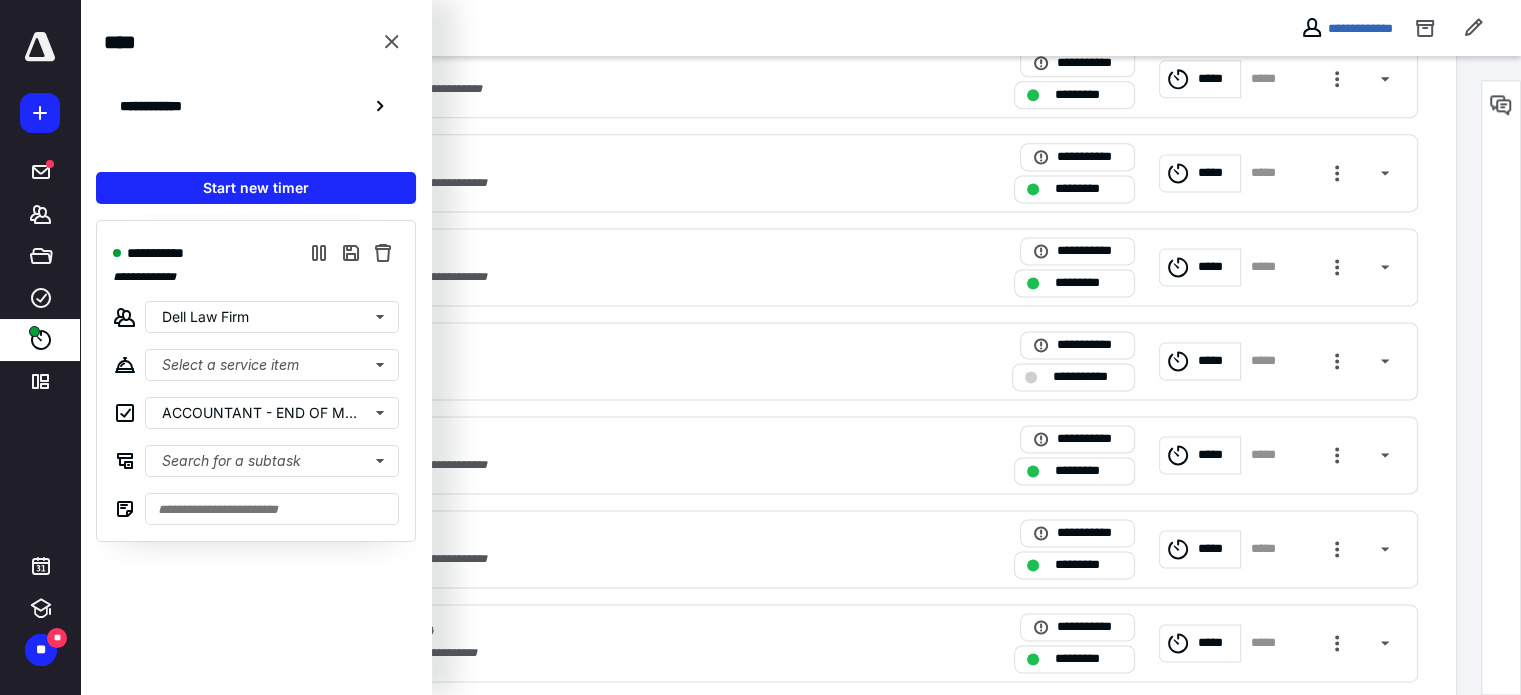 click on "**********" at bounding box center (780, -485) 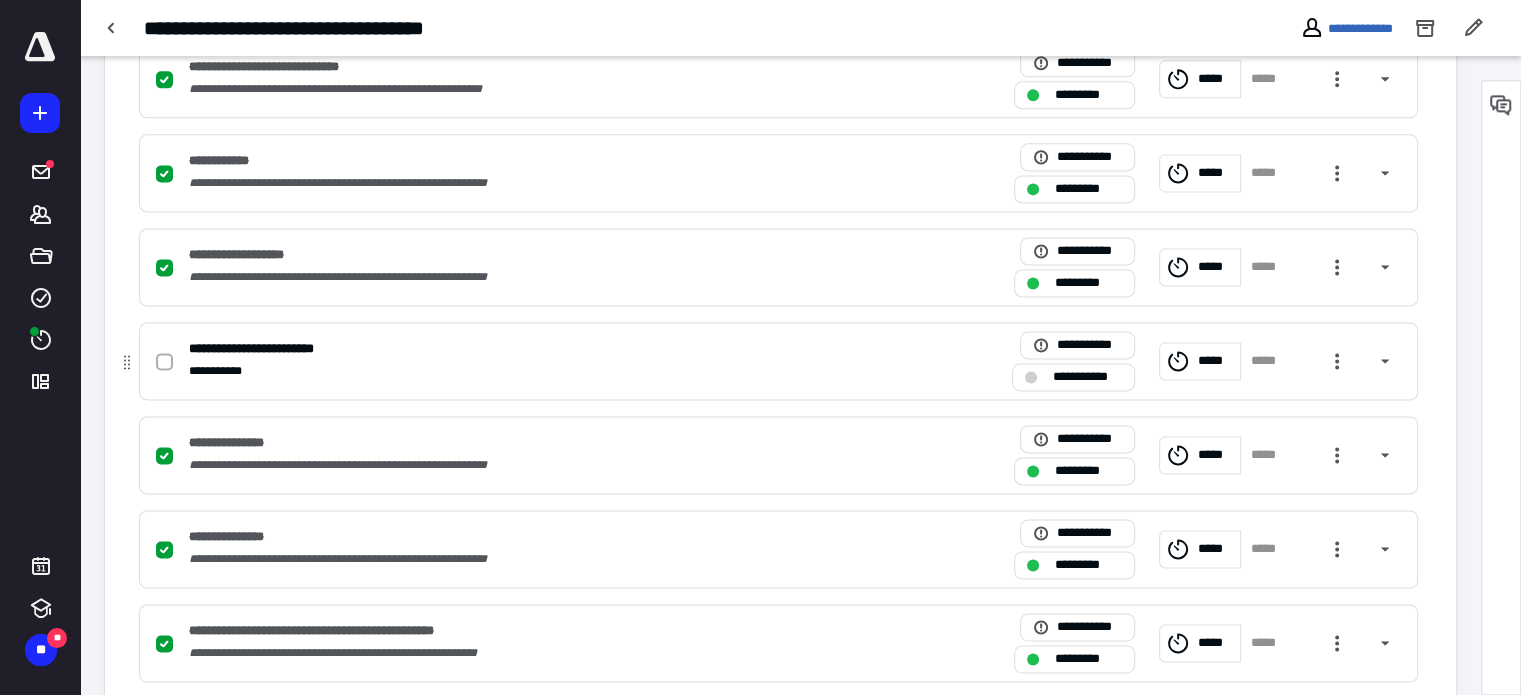 drag, startPoint x: 163, startPoint y: 356, endPoint x: 431, endPoint y: 351, distance: 268.04663 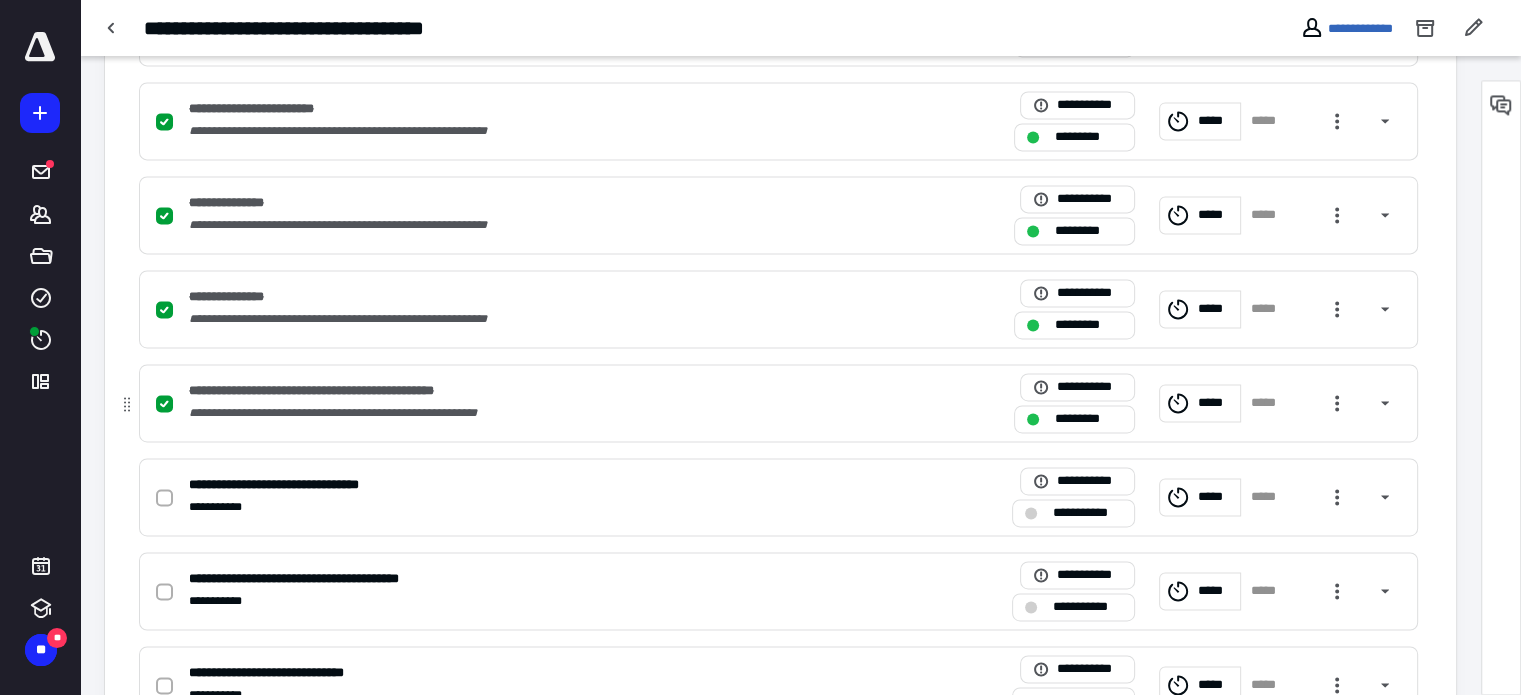 scroll, scrollTop: 3000, scrollLeft: 0, axis: vertical 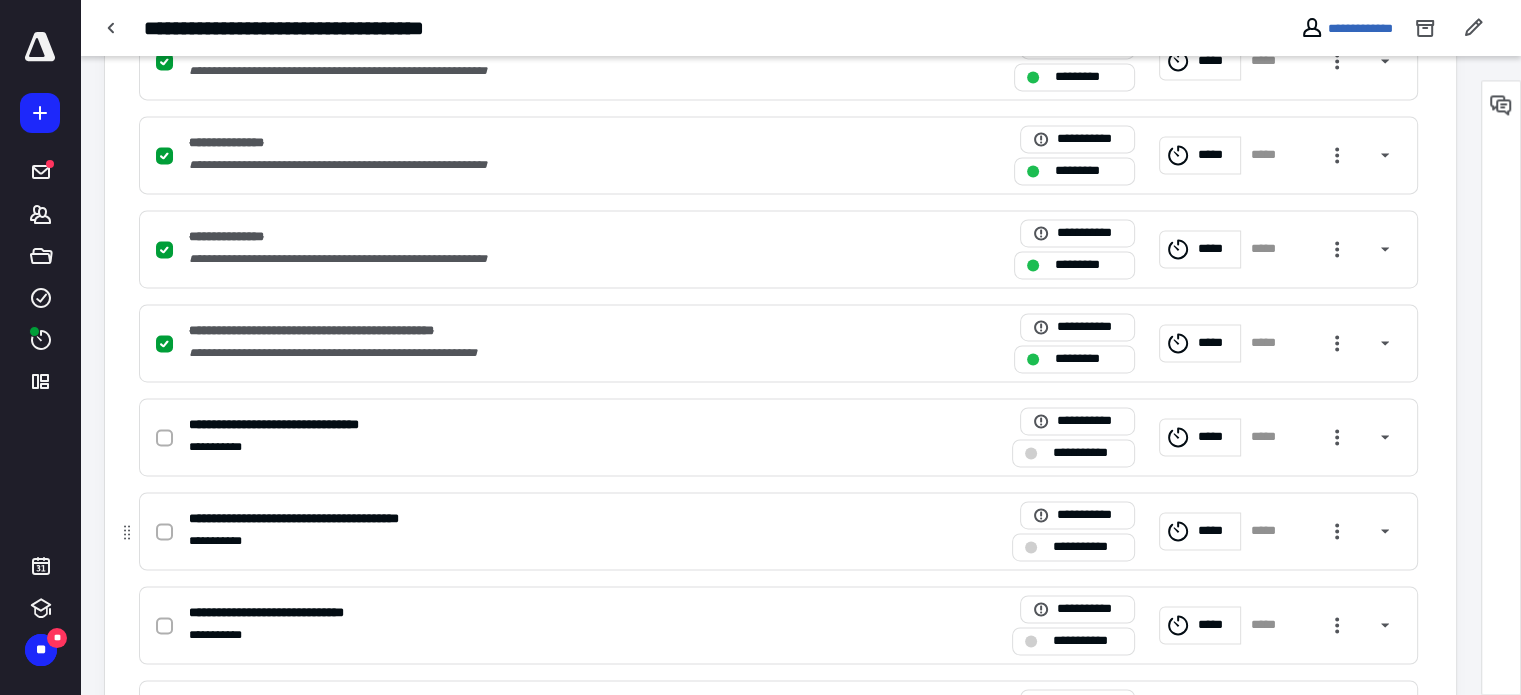 click at bounding box center [164, 532] 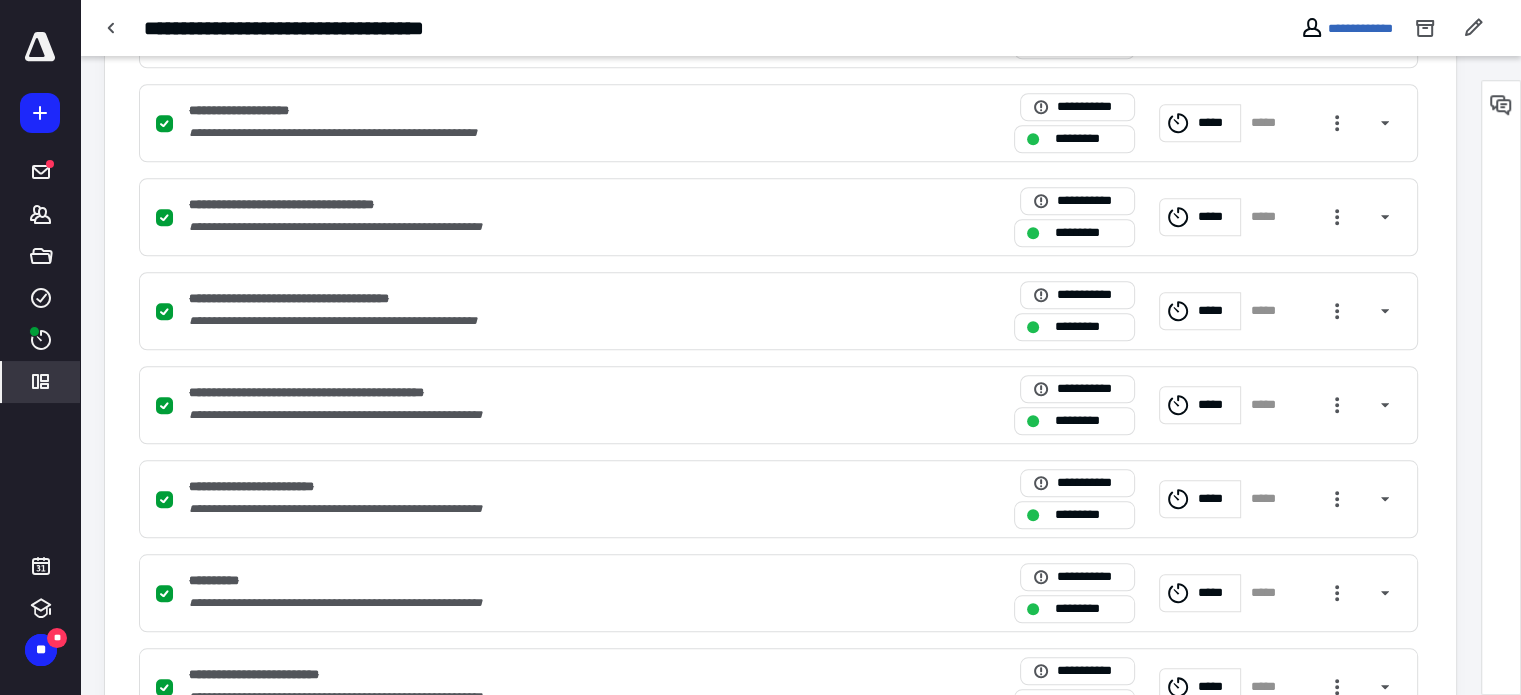 scroll, scrollTop: 1700, scrollLeft: 0, axis: vertical 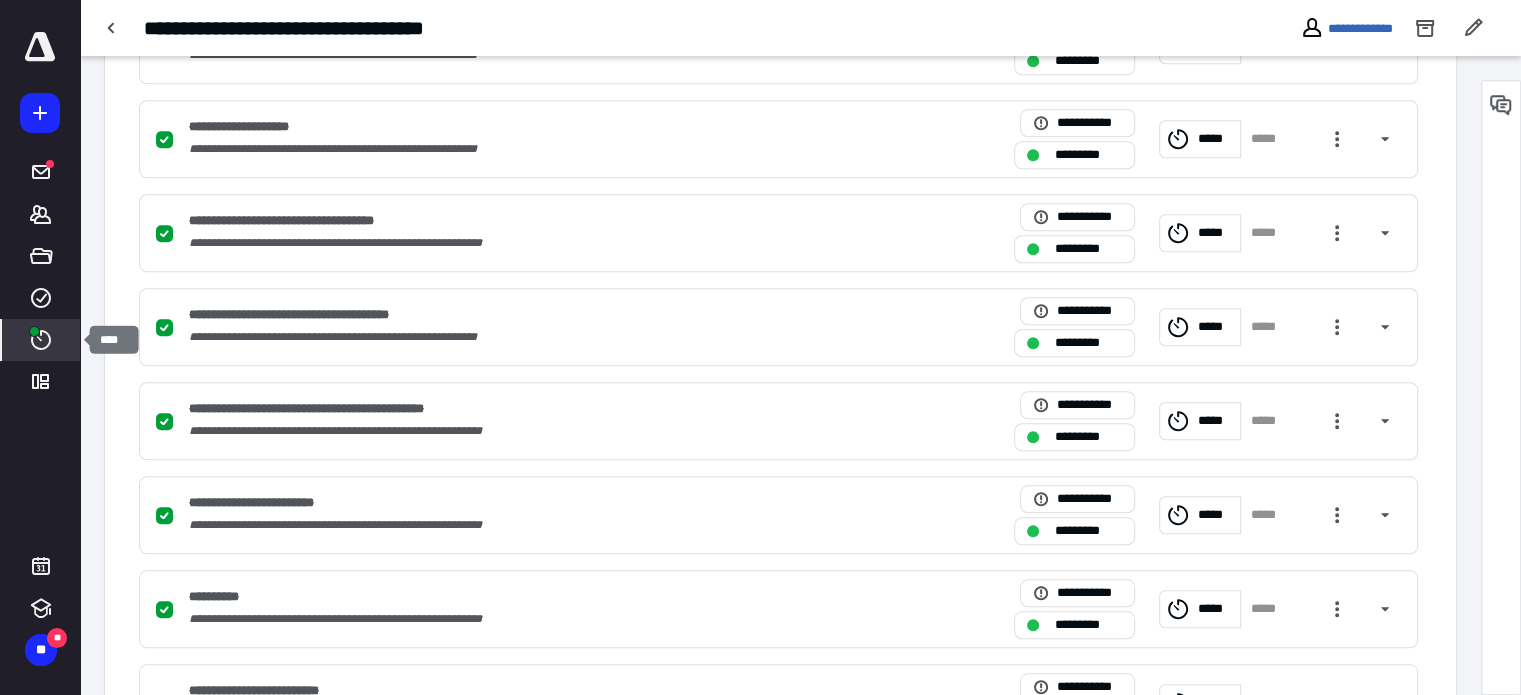 click 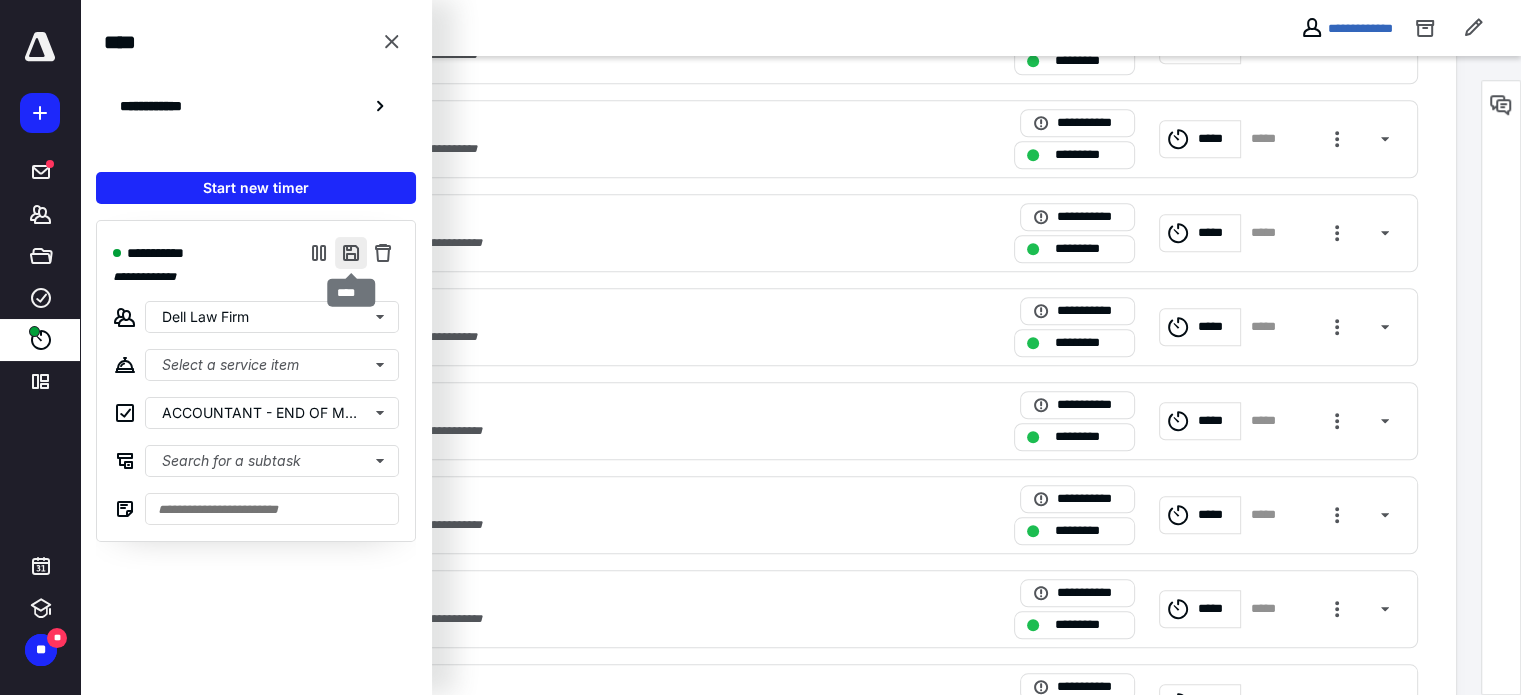 click at bounding box center [351, 253] 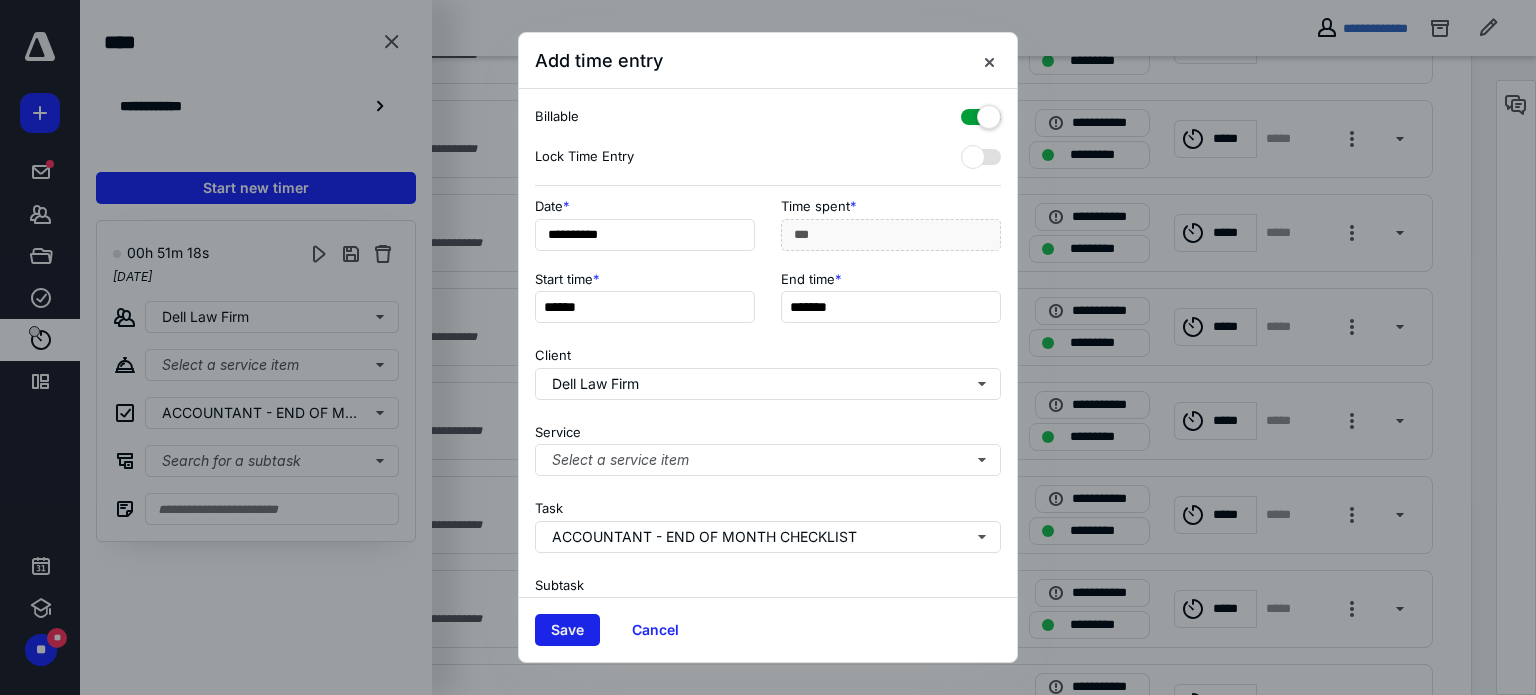 click on "Save" at bounding box center [567, 630] 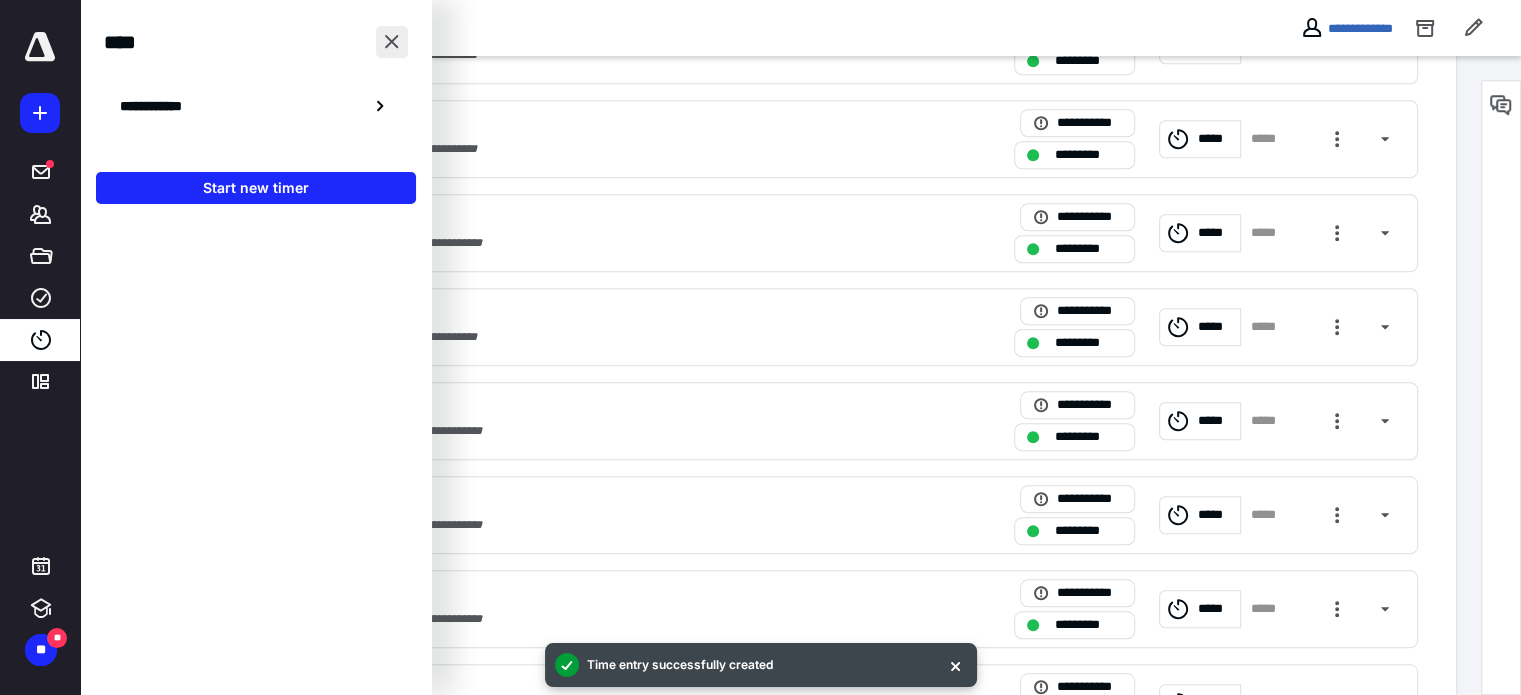 click at bounding box center (392, 42) 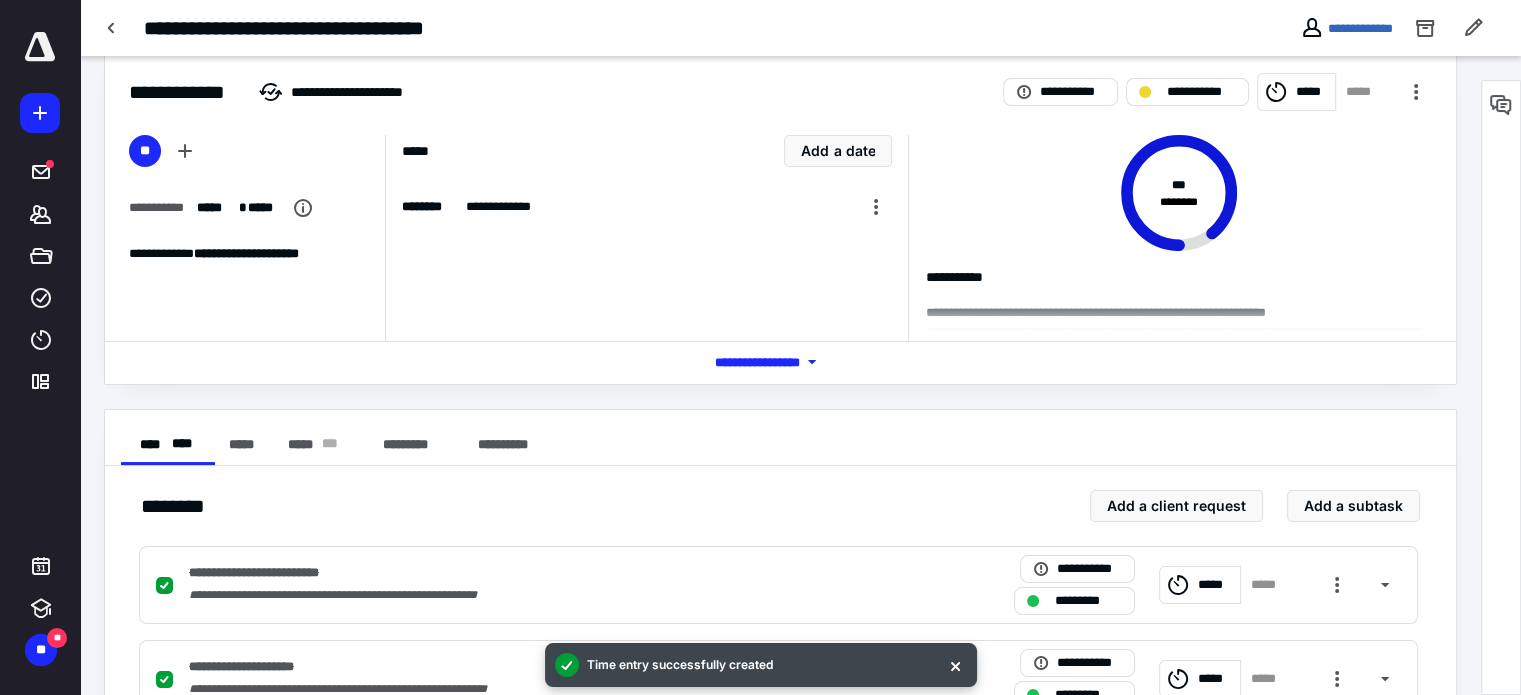 scroll, scrollTop: 0, scrollLeft: 0, axis: both 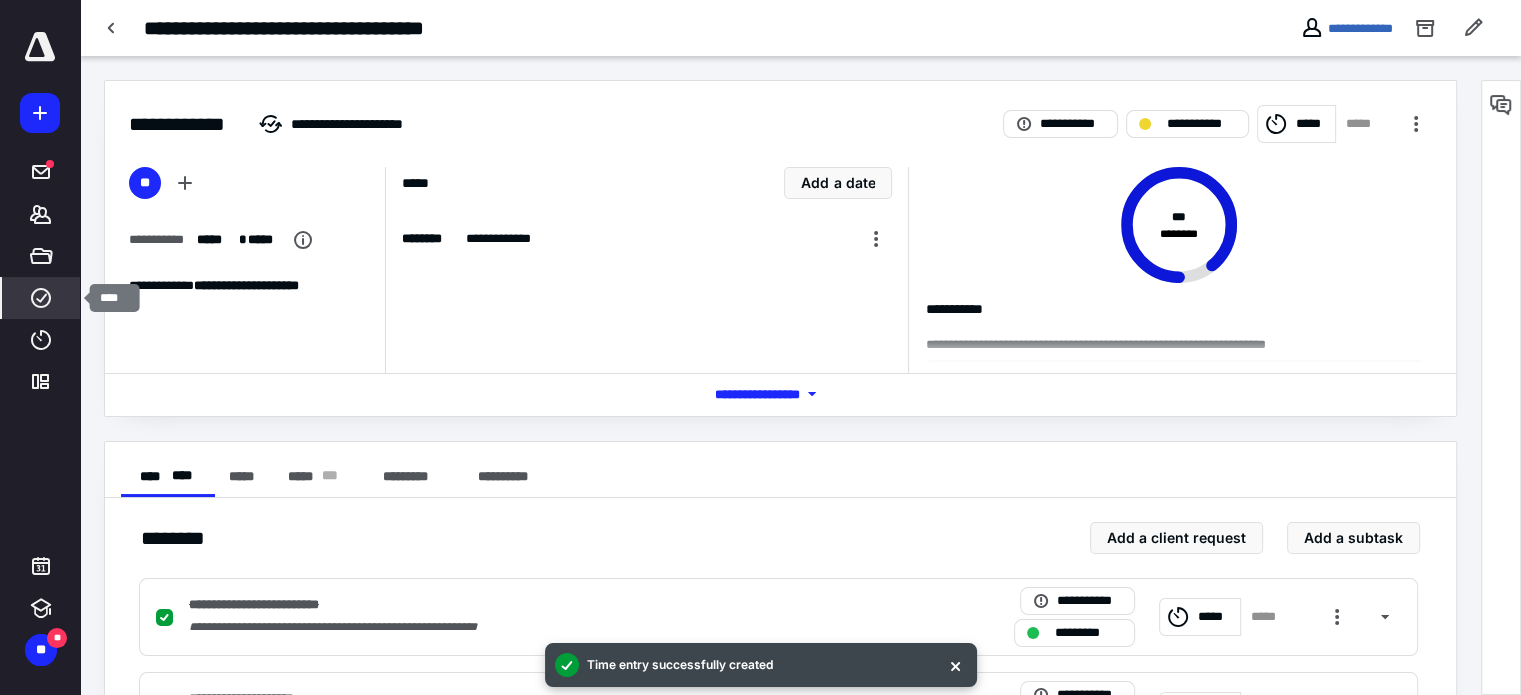 click 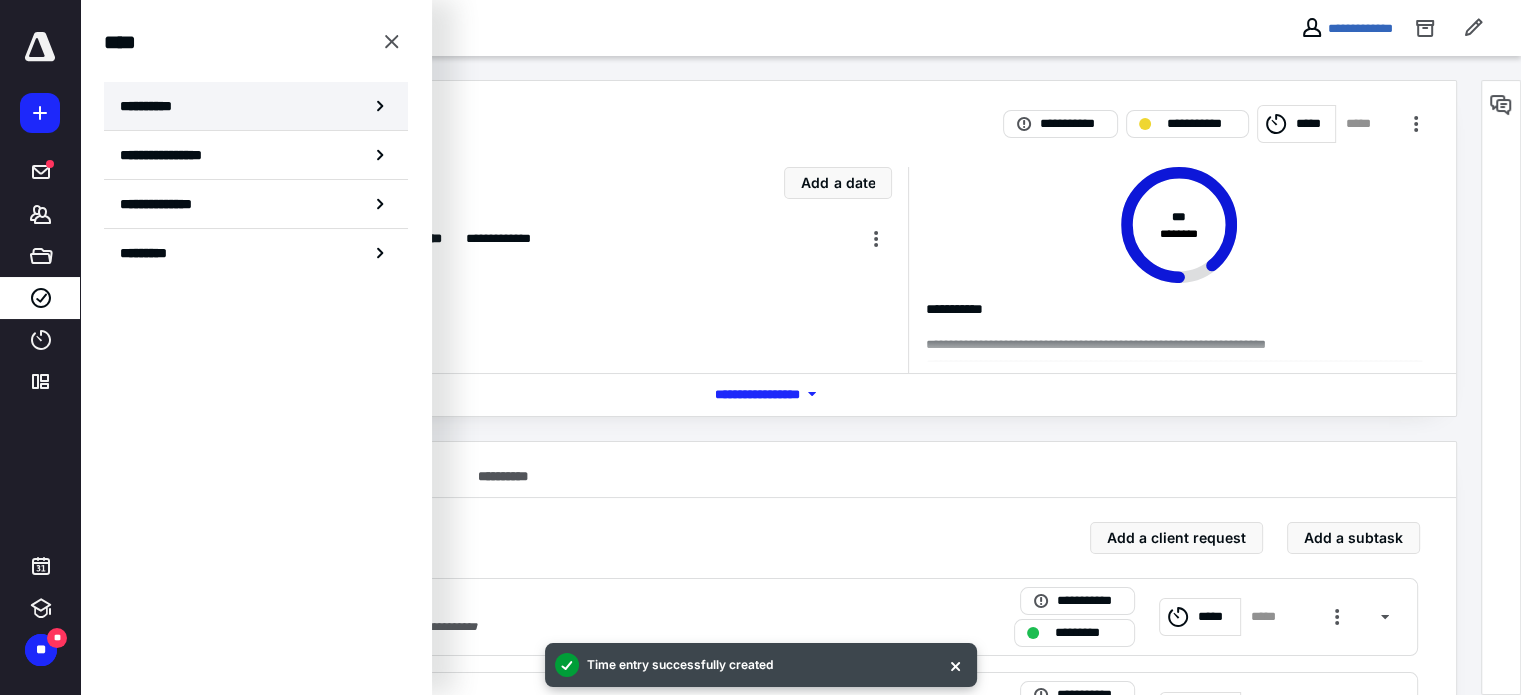 click on "**********" at bounding box center [153, 106] 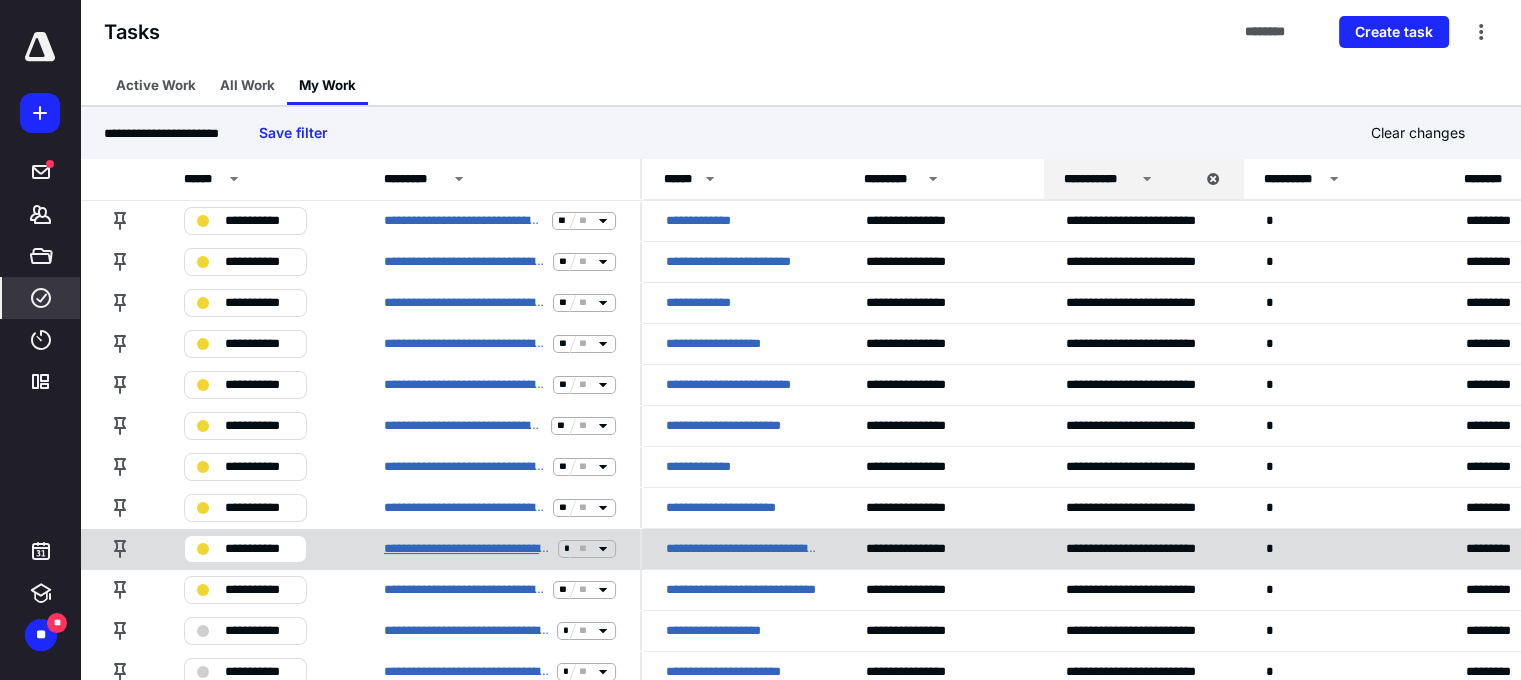 click on "**********" at bounding box center [467, 549] 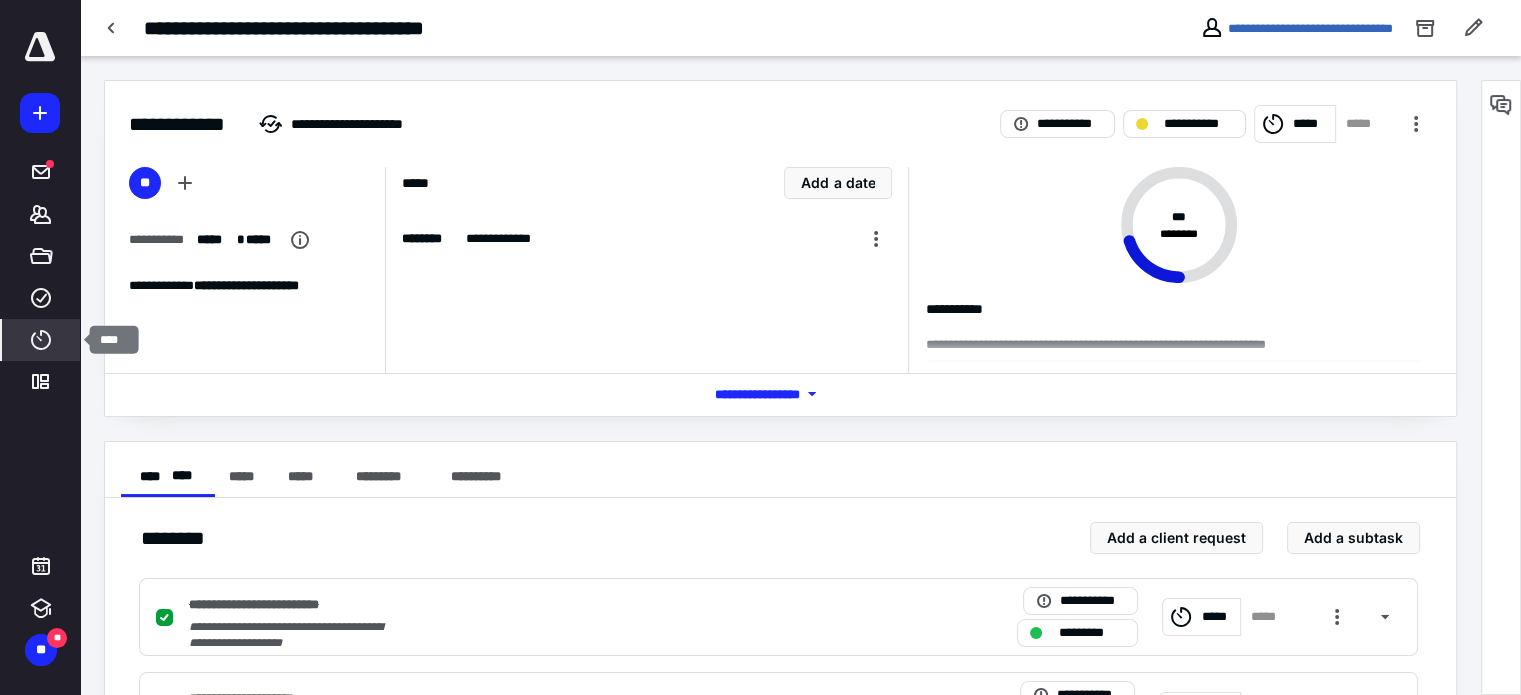 click 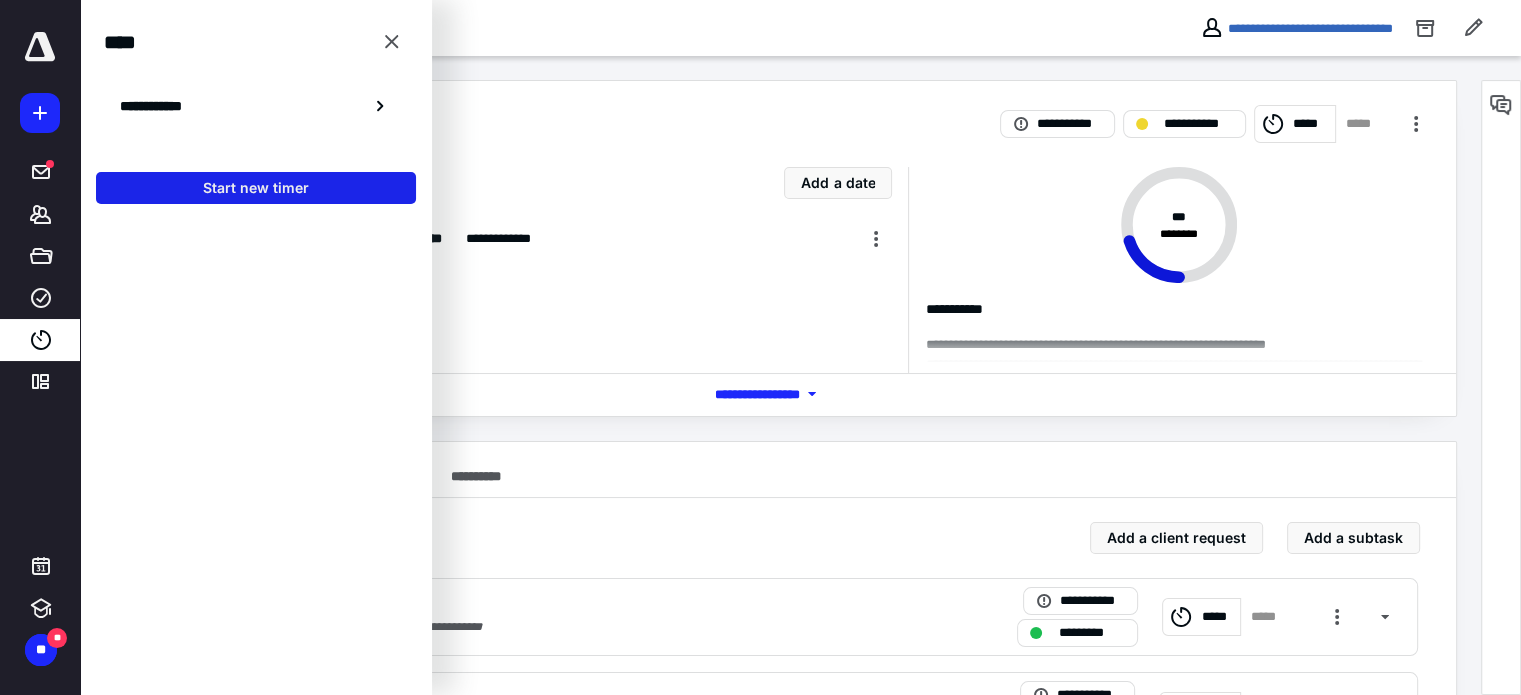 click on "Start new timer" at bounding box center [256, 188] 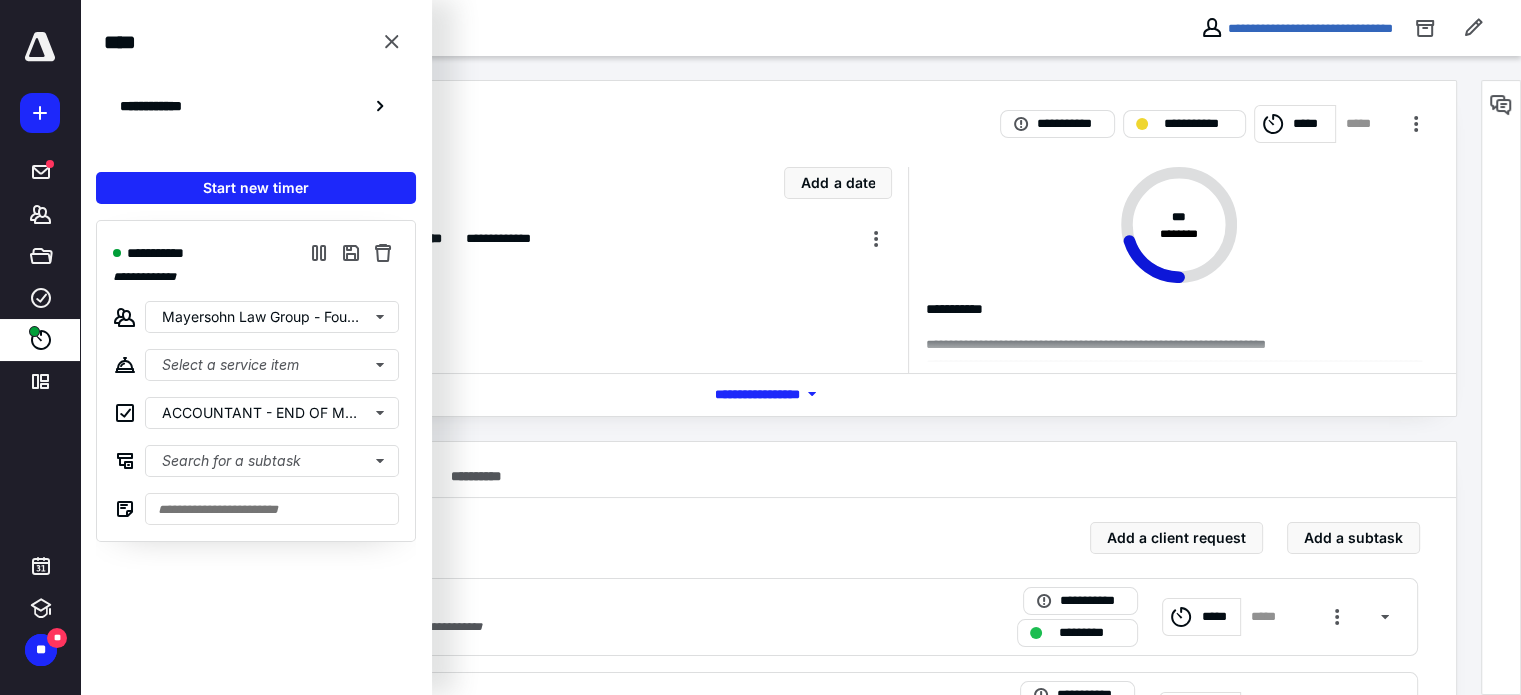 click on "**********" at bounding box center (780, 1978) 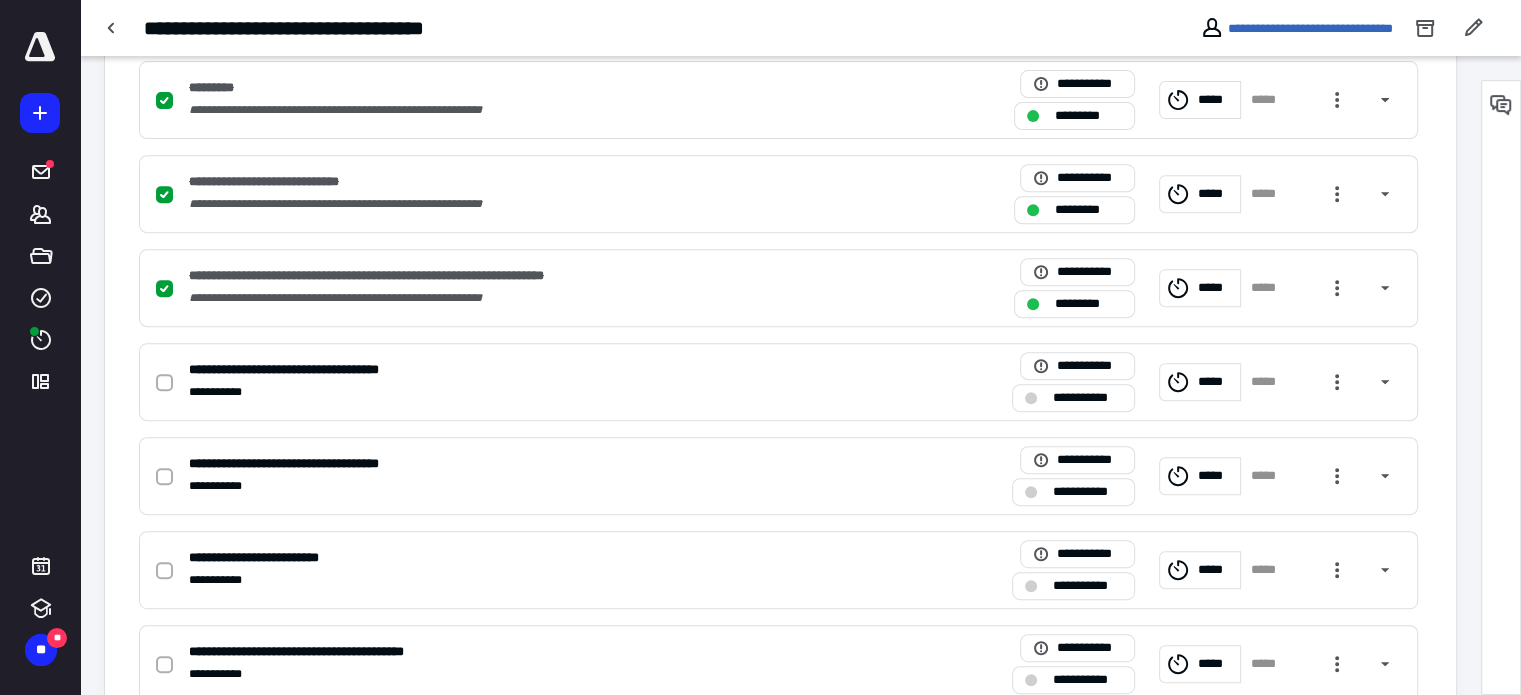 scroll, scrollTop: 800, scrollLeft: 0, axis: vertical 